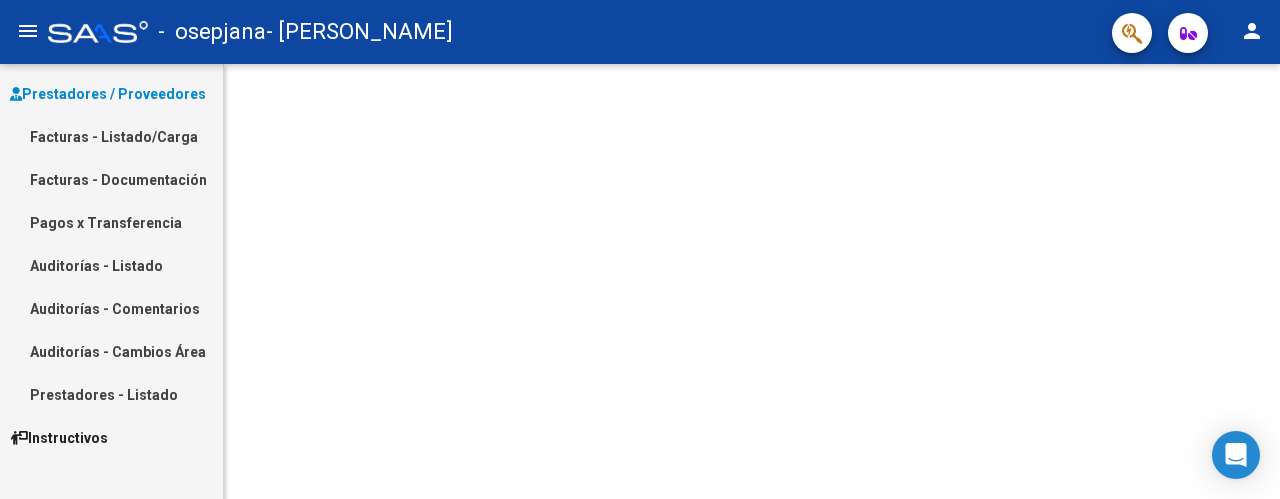 scroll, scrollTop: 0, scrollLeft: 0, axis: both 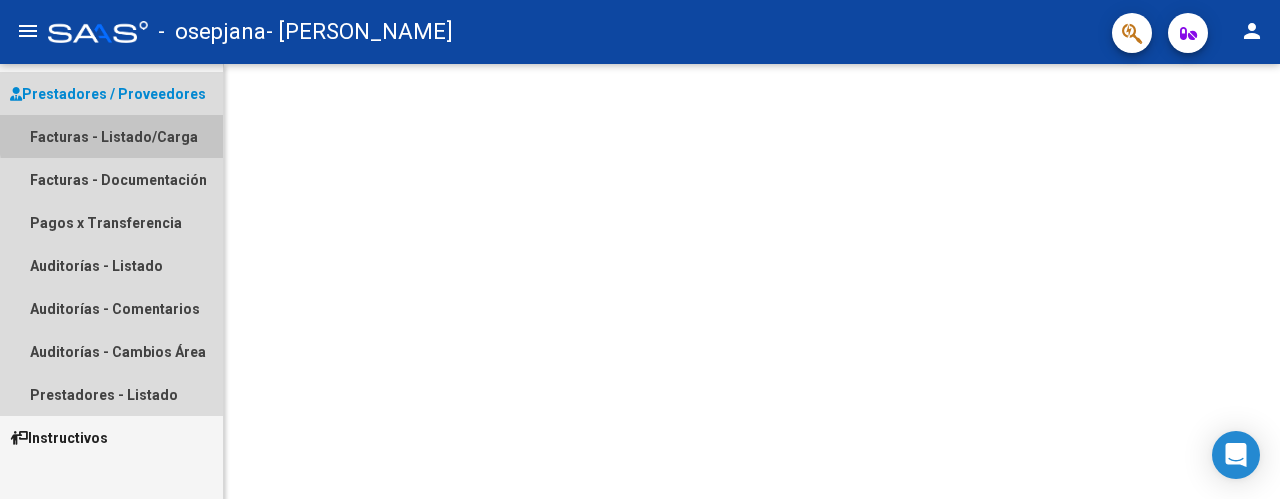 click on "Facturas - Listado/Carga" at bounding box center [111, 136] 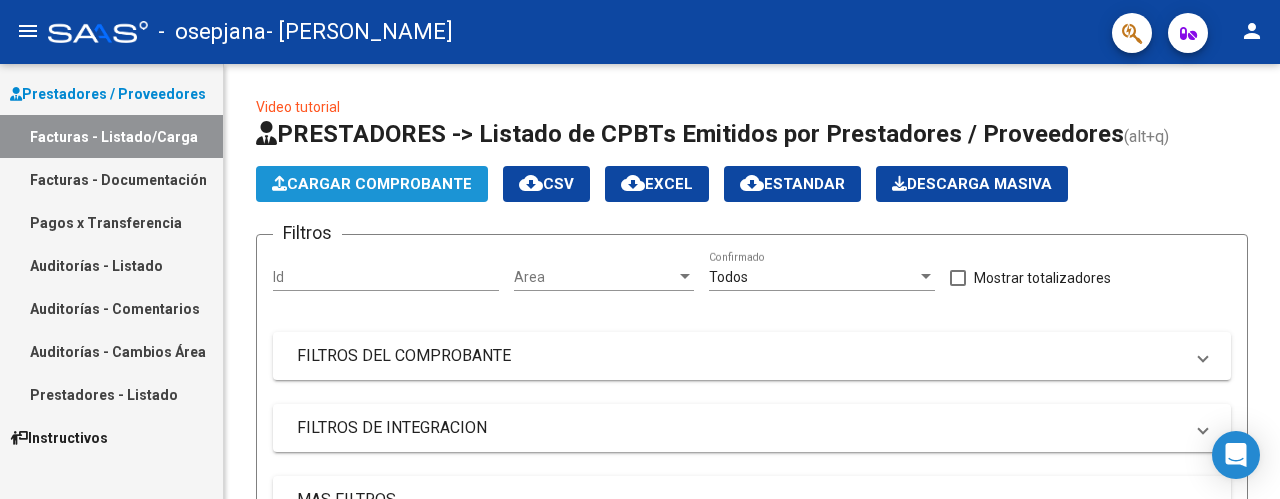 click on "Cargar Comprobante" 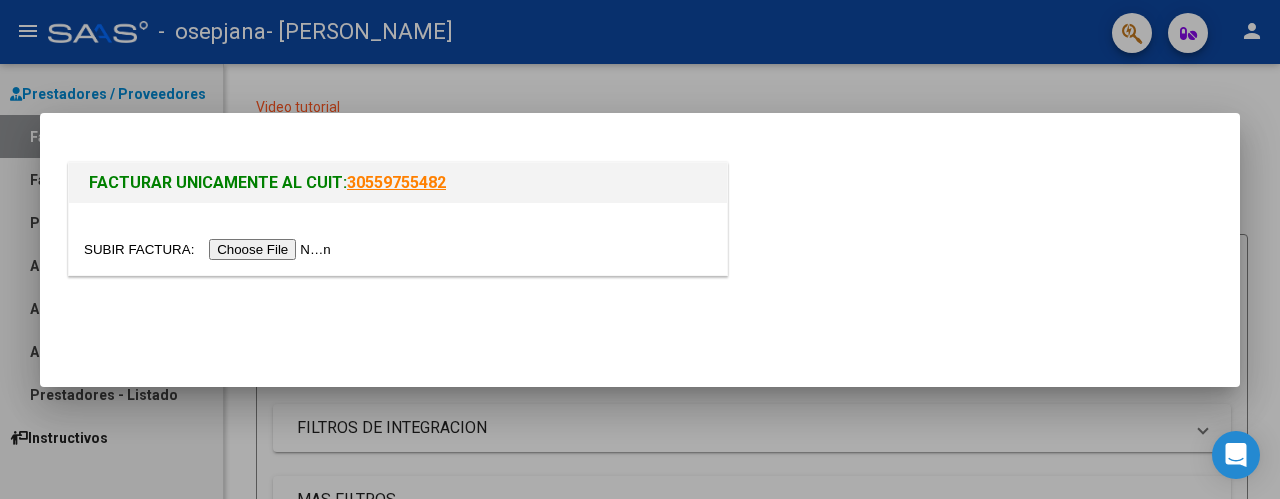 click at bounding box center (210, 249) 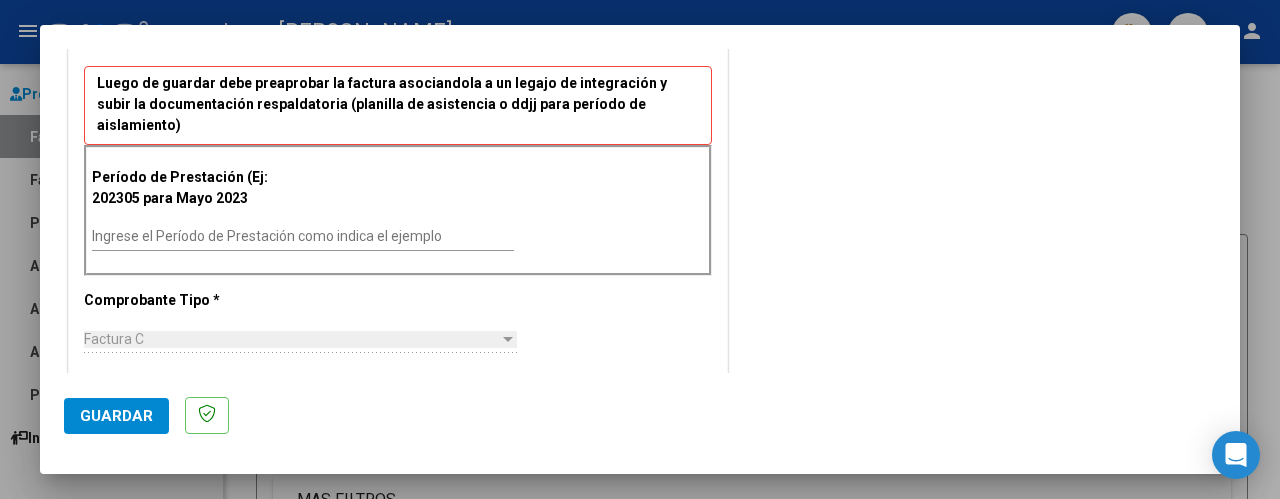 scroll, scrollTop: 488, scrollLeft: 0, axis: vertical 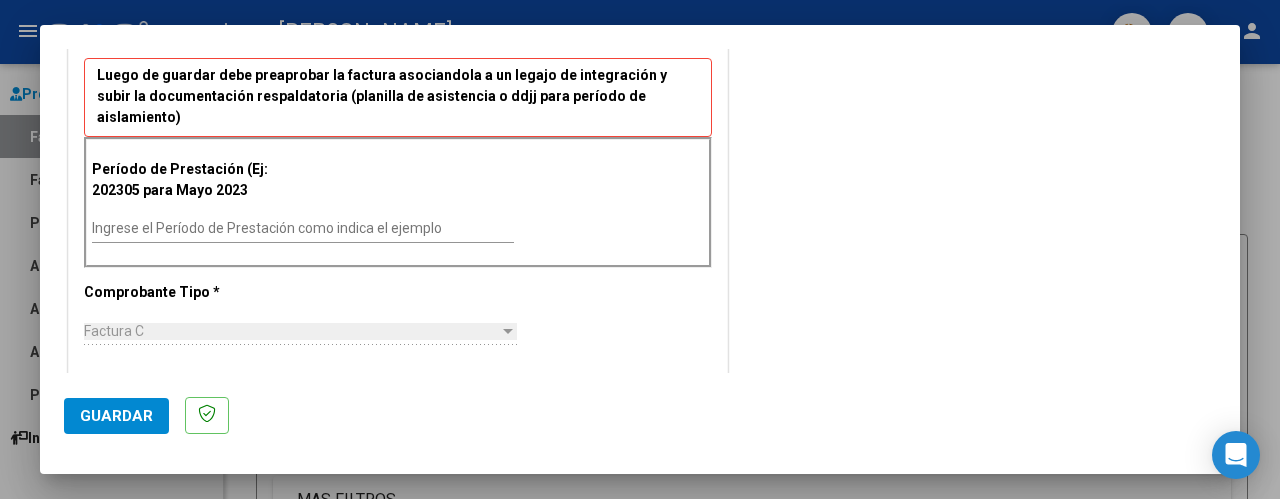 click on "Ingrese el Período de Prestación como indica el ejemplo" at bounding box center (303, 228) 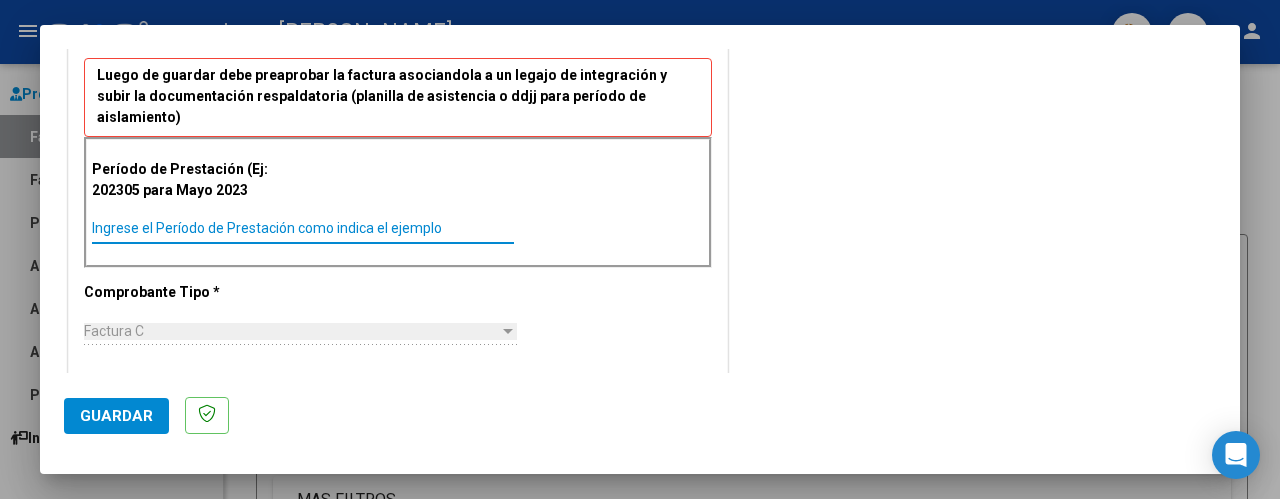 click on "Ingrese el Período de Prestación como indica el ejemplo" at bounding box center [303, 228] 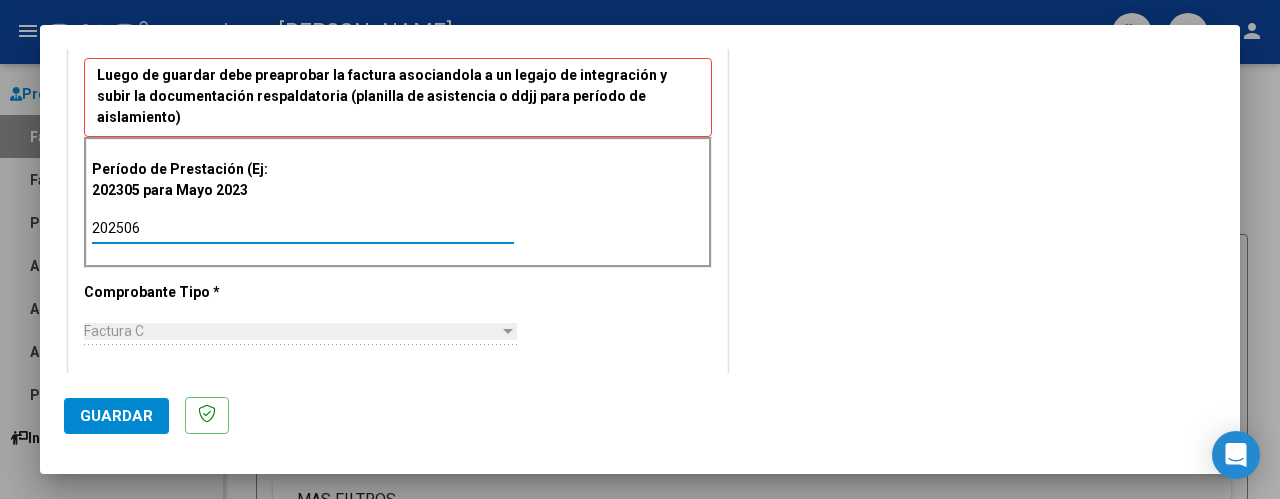 type on "202506" 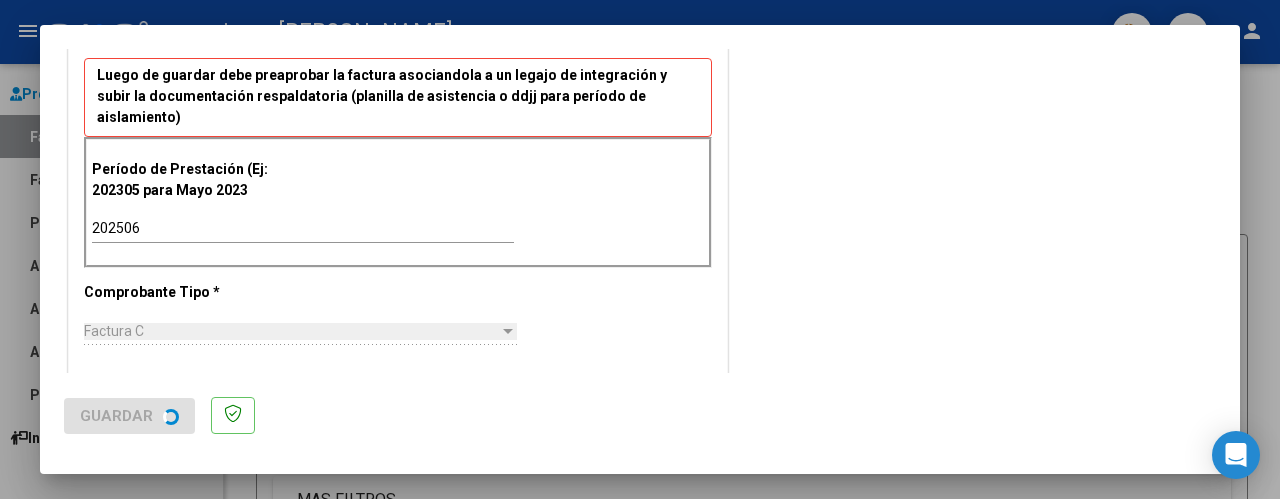 scroll, scrollTop: 0, scrollLeft: 0, axis: both 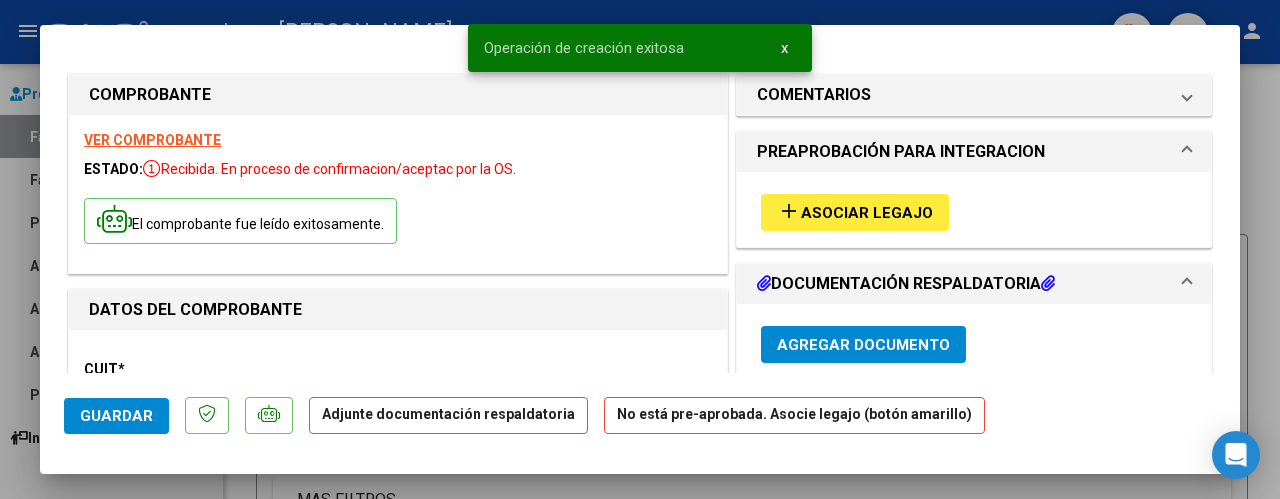click on "Asociar Legajo" at bounding box center (867, 213) 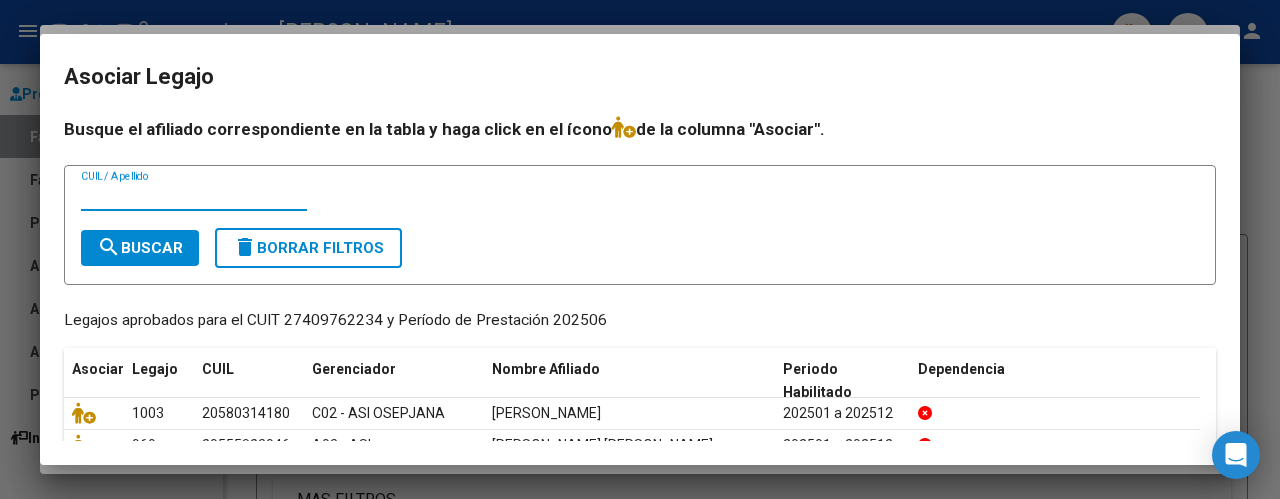 scroll, scrollTop: 0, scrollLeft: 0, axis: both 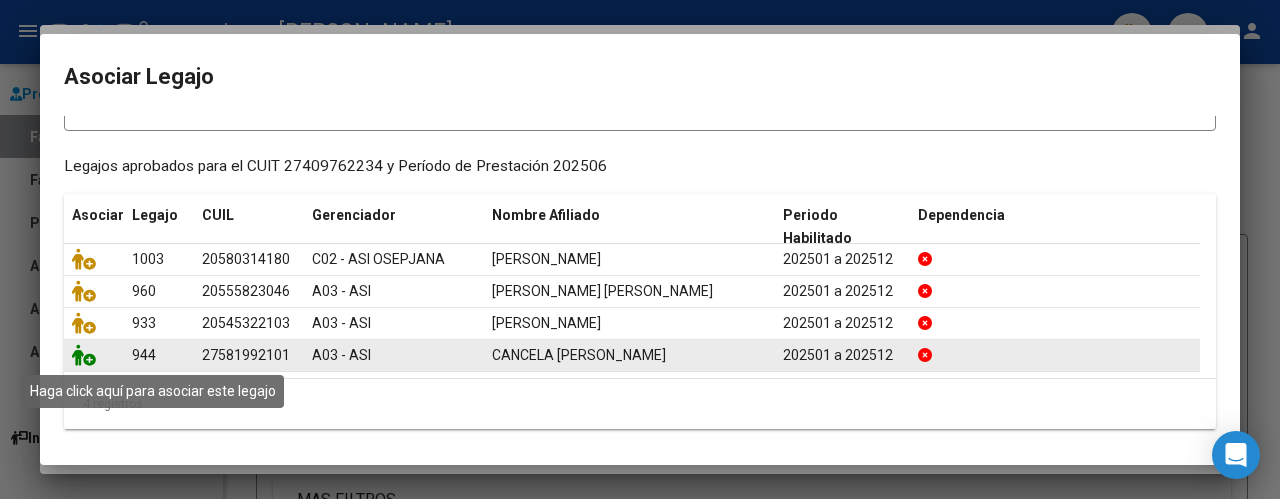 click 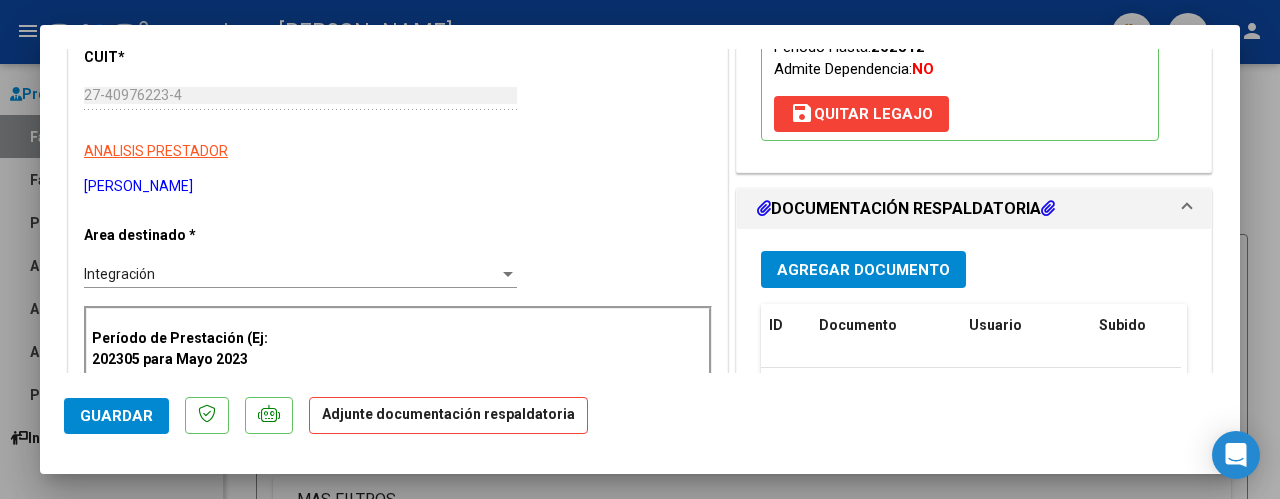 scroll, scrollTop: 316, scrollLeft: 0, axis: vertical 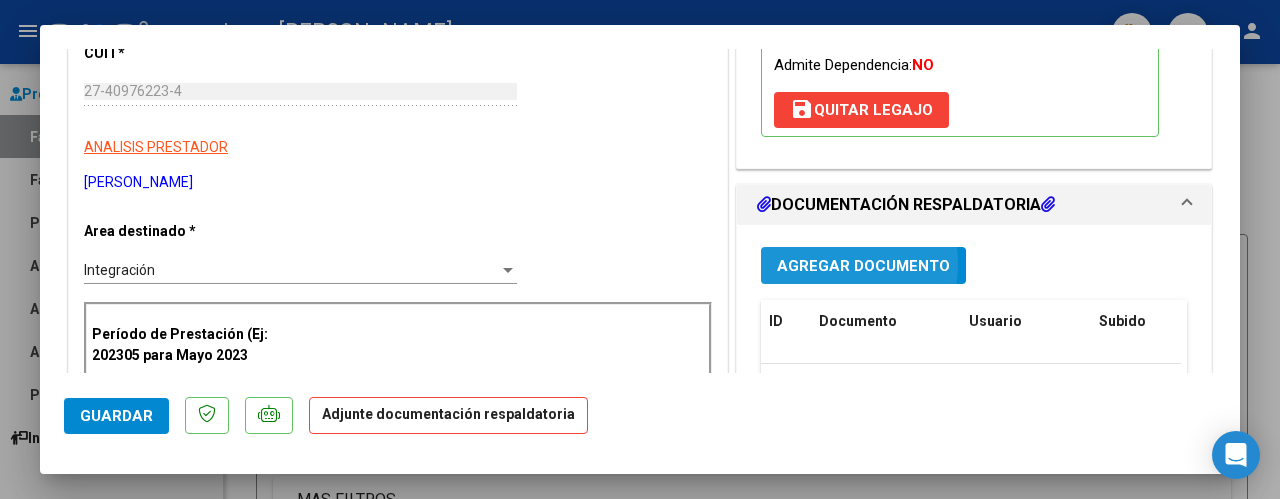 click on "Agregar Documento" at bounding box center [863, 266] 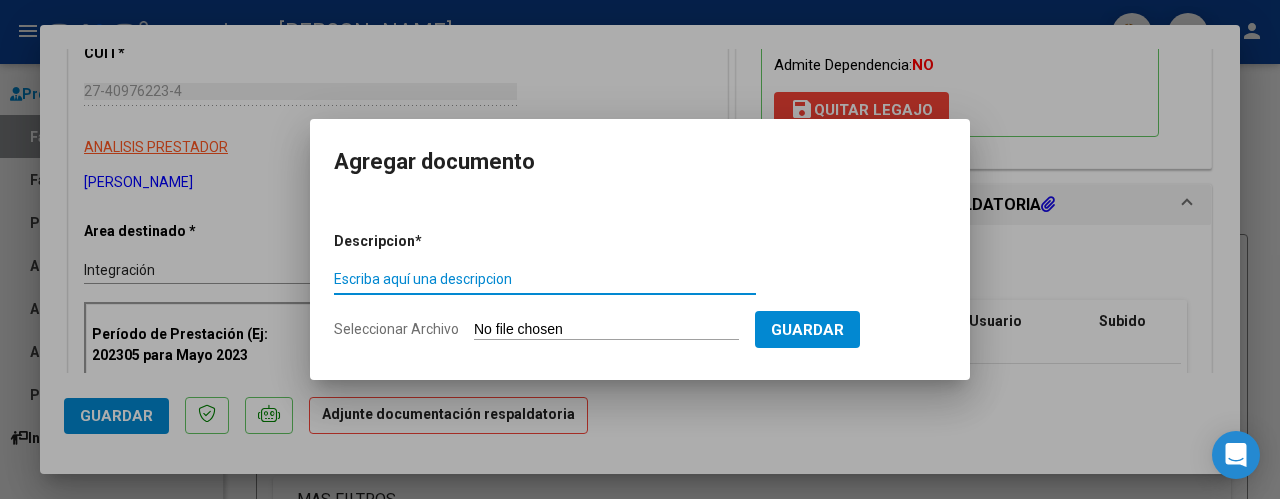 click on "Seleccionar Archivo" at bounding box center (606, 330) 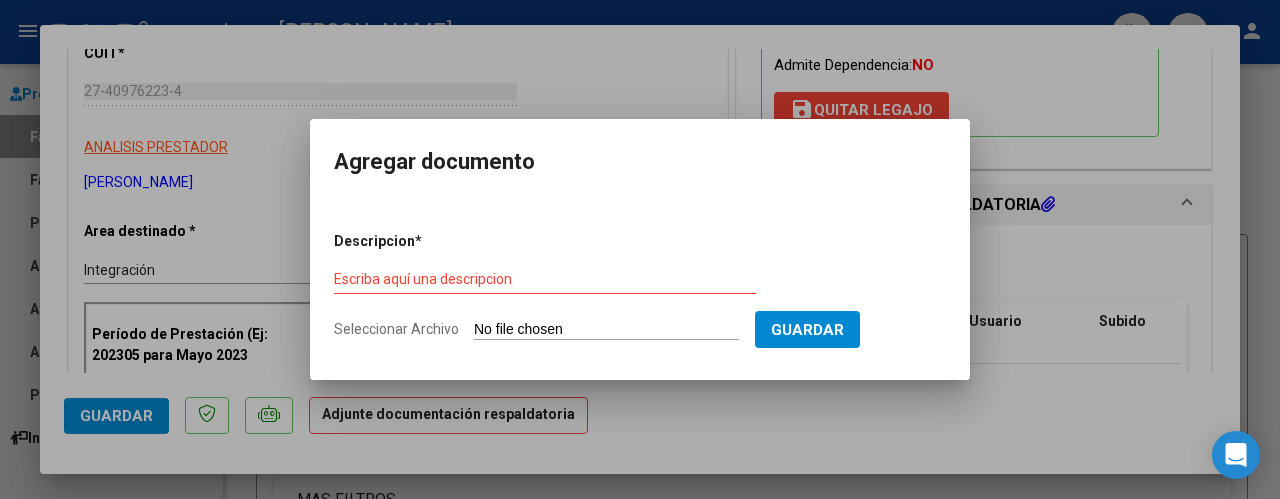 type on "C:\fakepath\[DEMOGRAPHIC_DATA] junio.pdf" 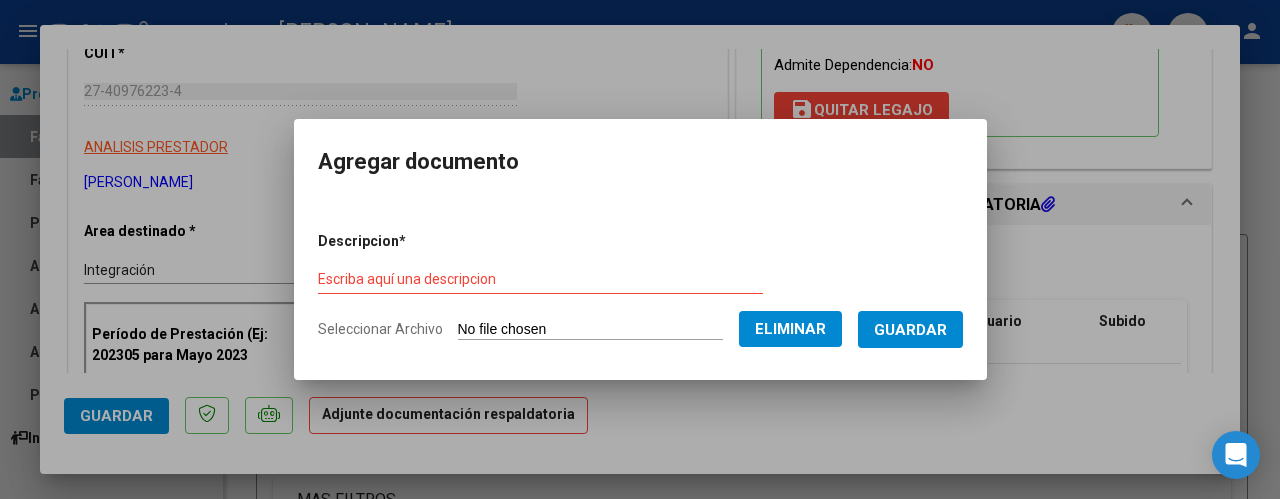 click on "Guardar" at bounding box center [910, 330] 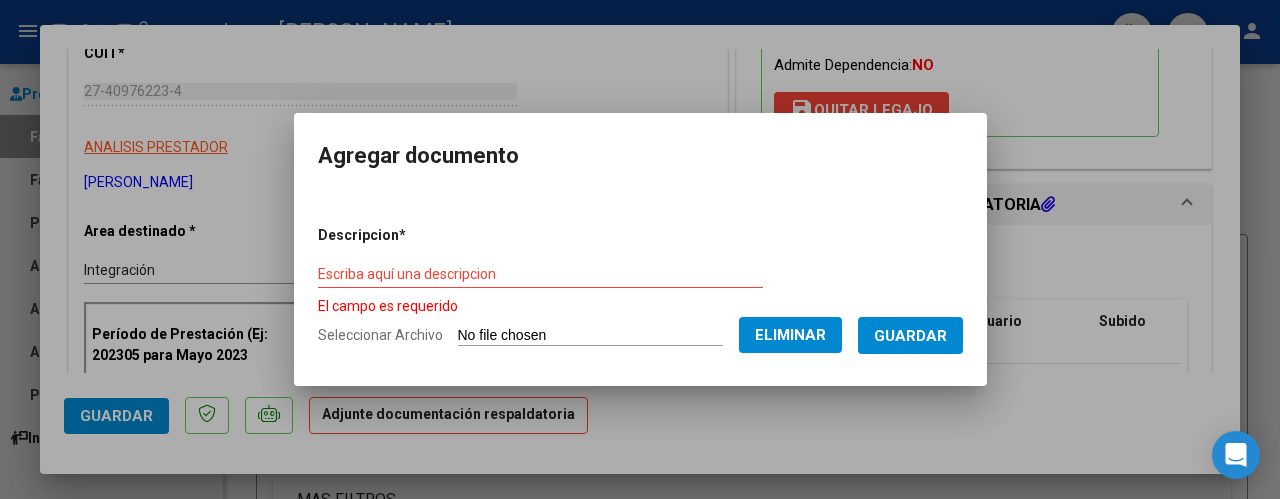 click on "Escriba aquí una descripcion" at bounding box center (540, 274) 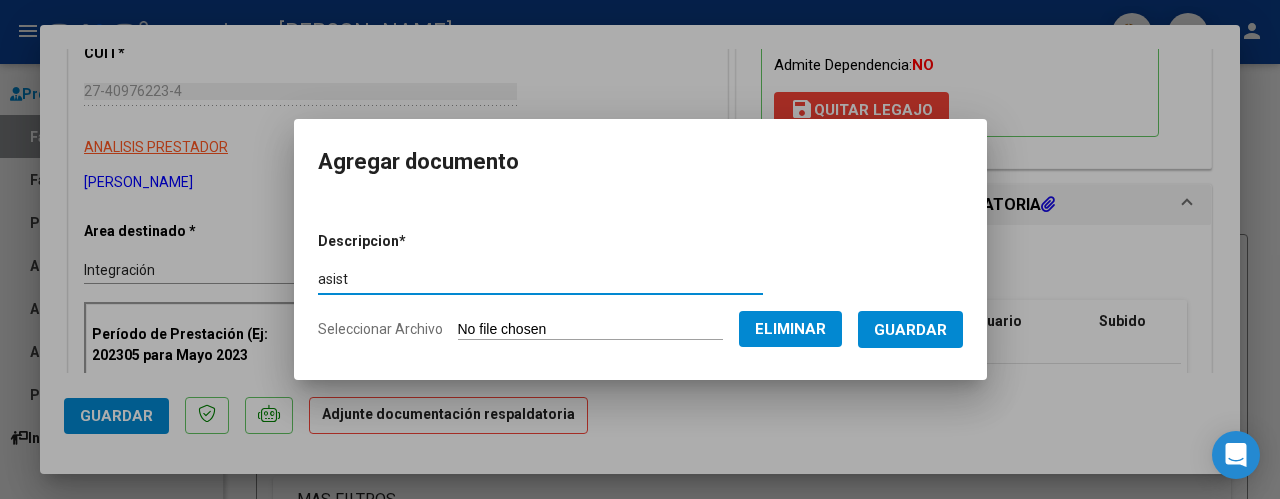 type on "asist" 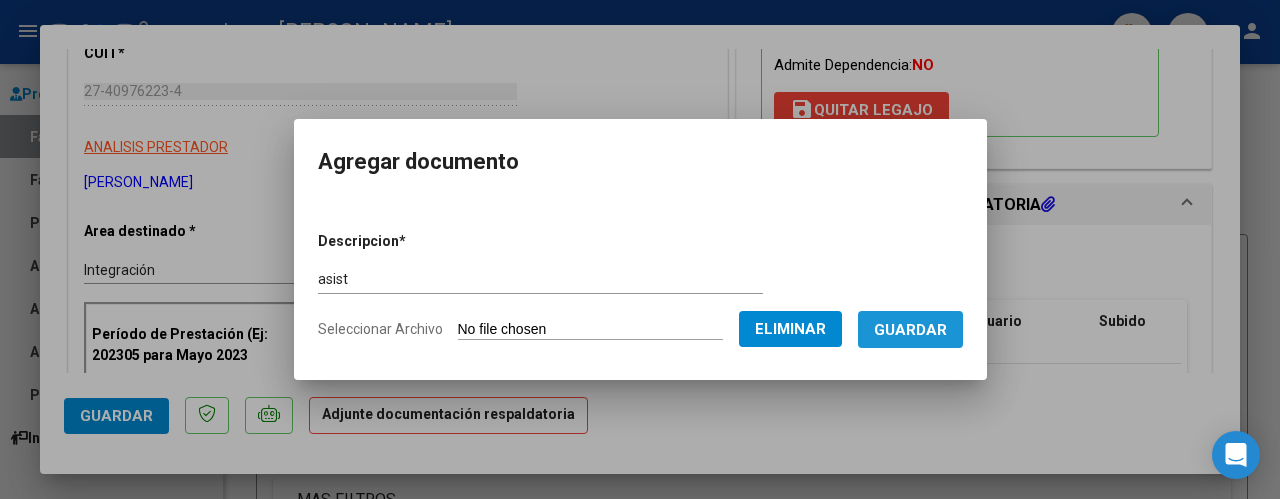click on "Guardar" at bounding box center (910, 329) 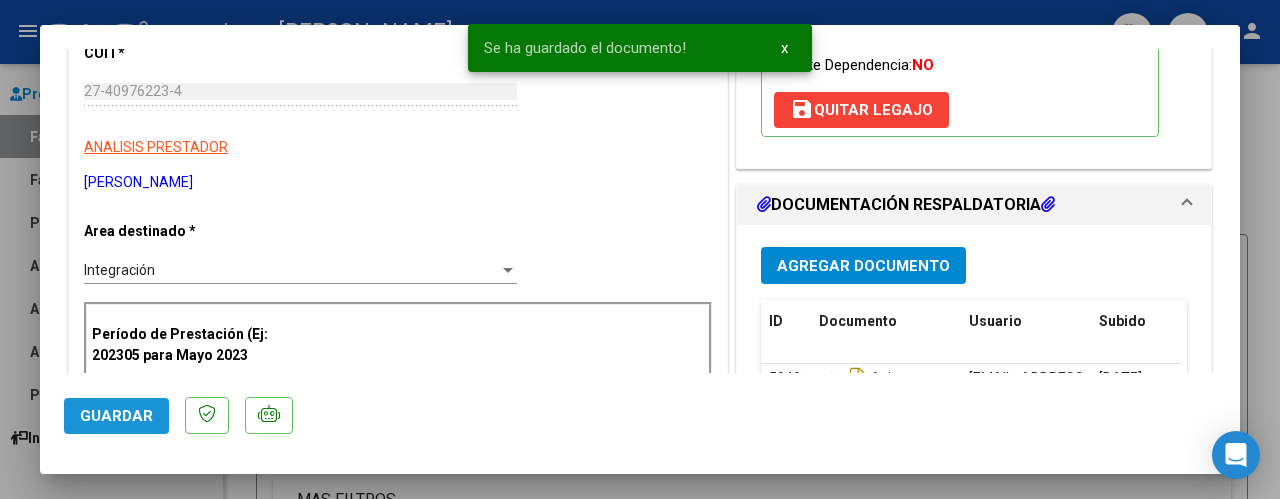 click on "Guardar" 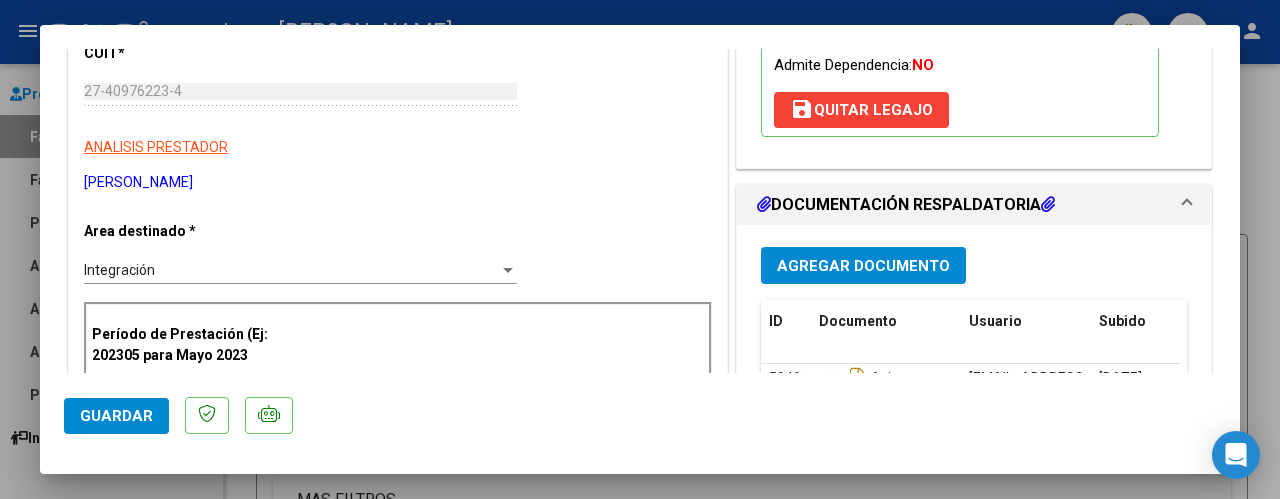 click on "Guardar" 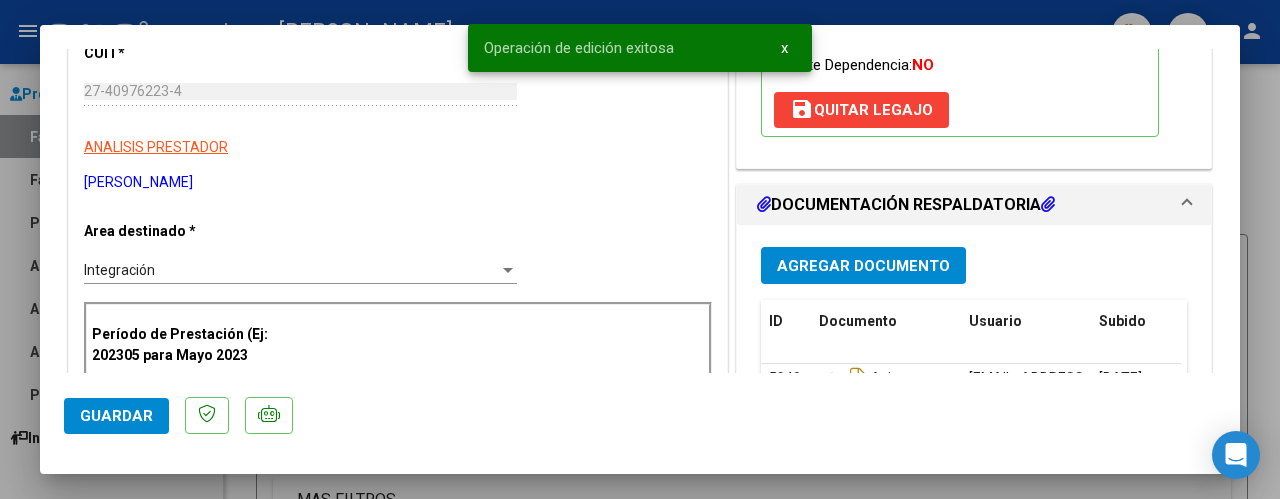 click at bounding box center [640, 249] 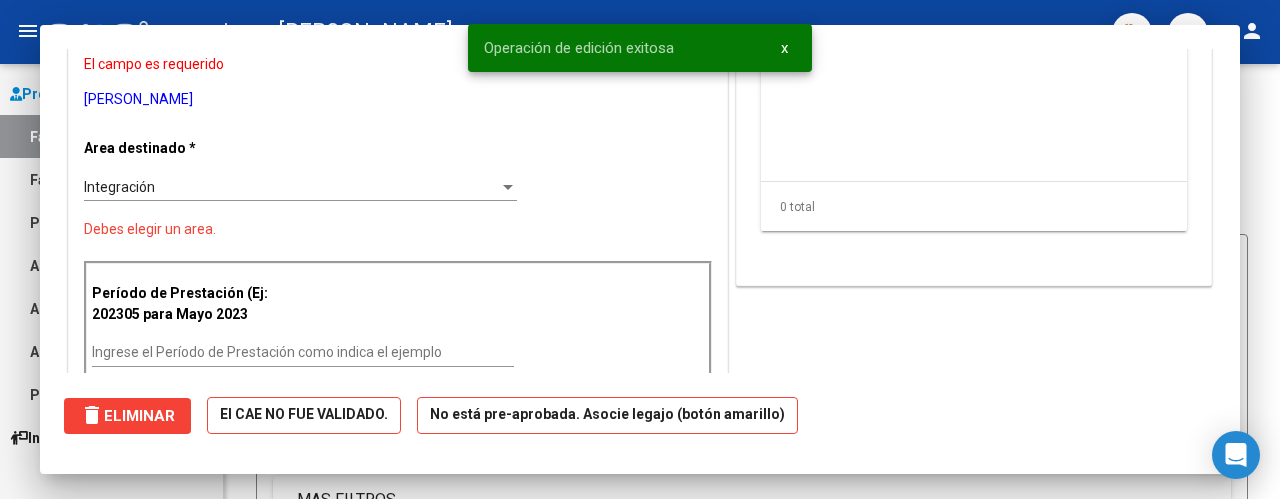 scroll, scrollTop: 0, scrollLeft: 0, axis: both 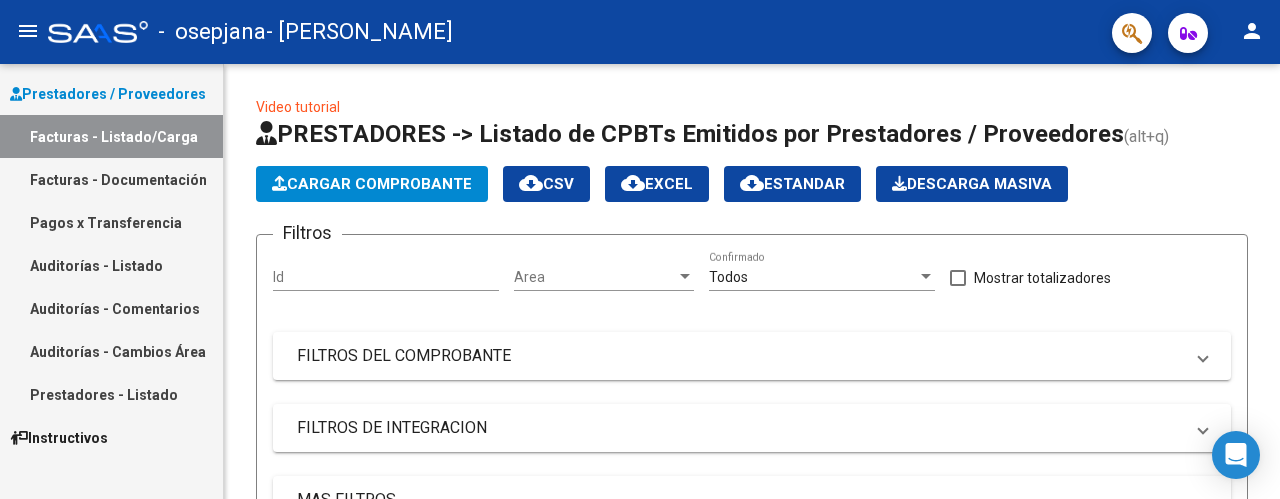 click on "Facturas - Documentación" at bounding box center [111, 179] 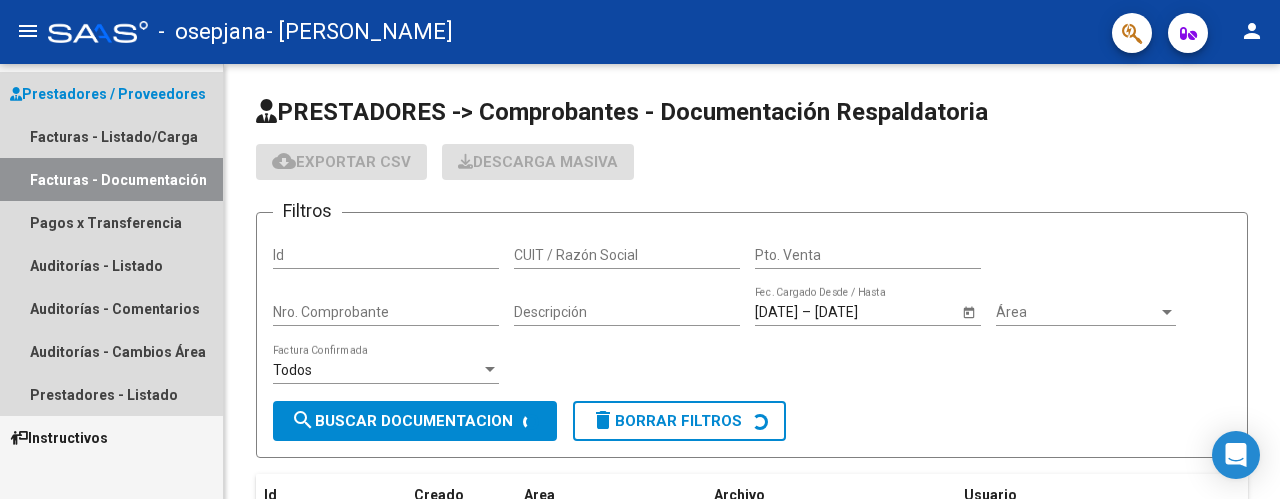 click on "Facturas - Documentación" at bounding box center (111, 179) 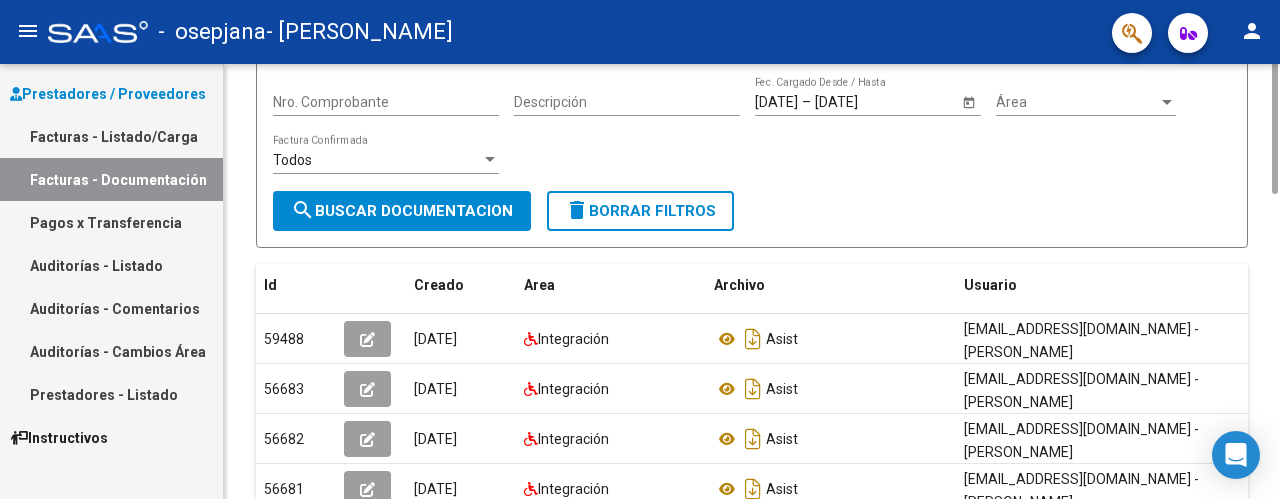 scroll, scrollTop: 0, scrollLeft: 0, axis: both 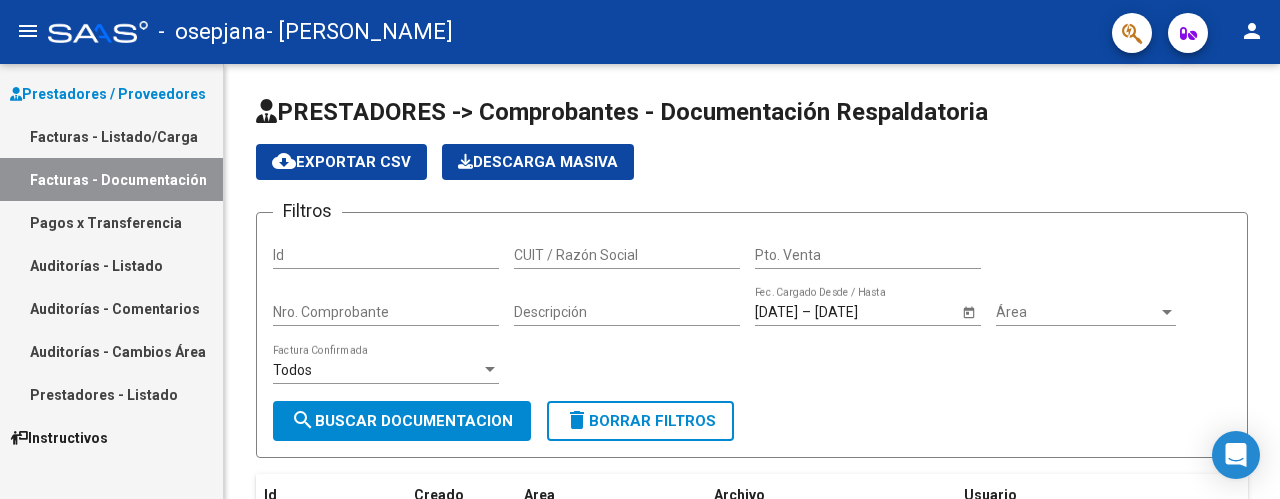 click on "Facturas - Listado/Carga" at bounding box center [111, 136] 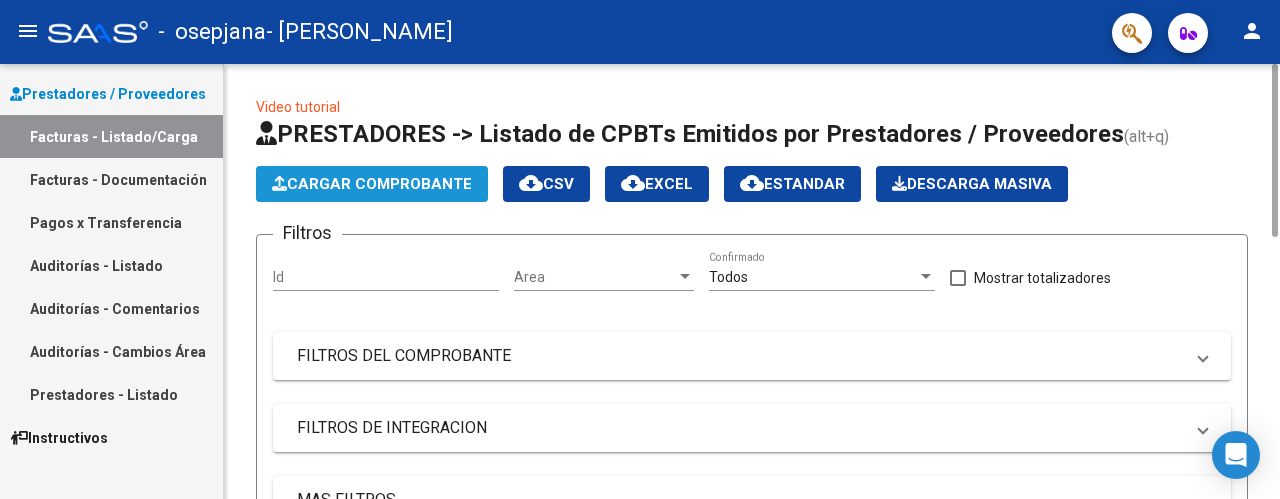 click on "Cargar Comprobante" 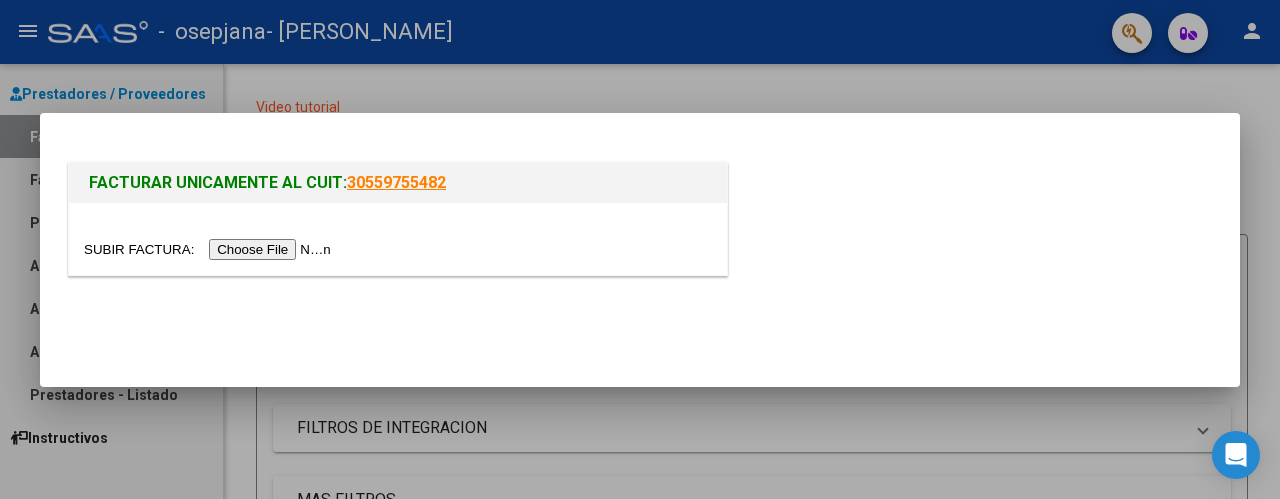 click at bounding box center [210, 249] 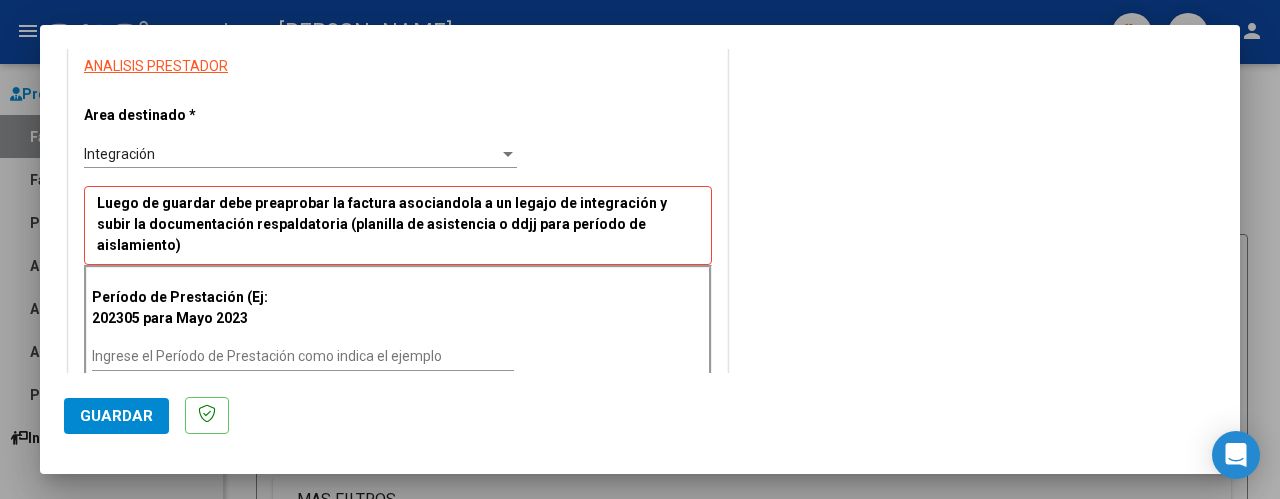 scroll, scrollTop: 400, scrollLeft: 0, axis: vertical 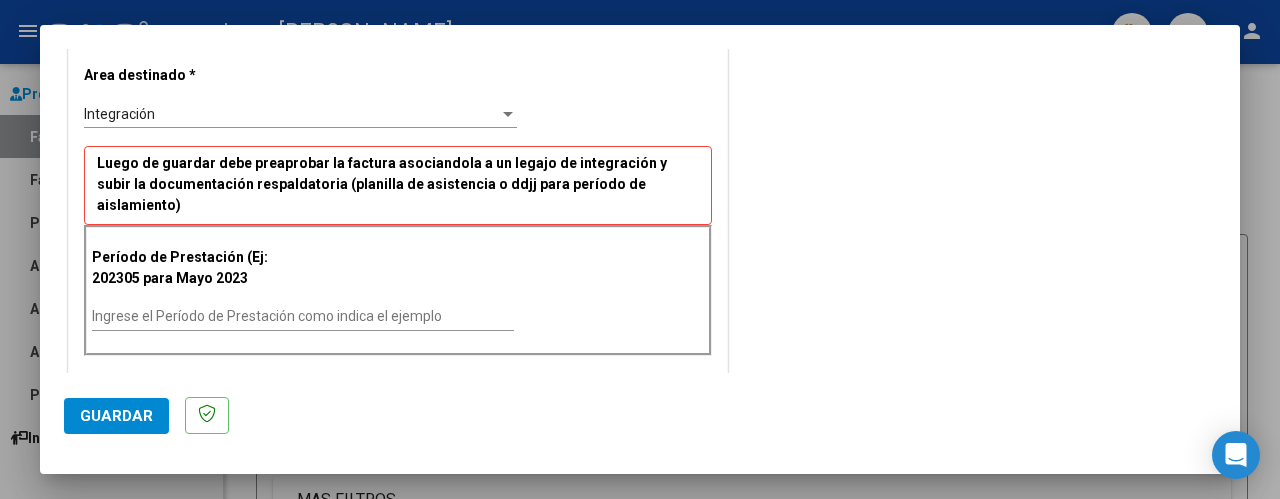 click on "Ingrese el Período de Prestación como indica el ejemplo" at bounding box center (303, 316) 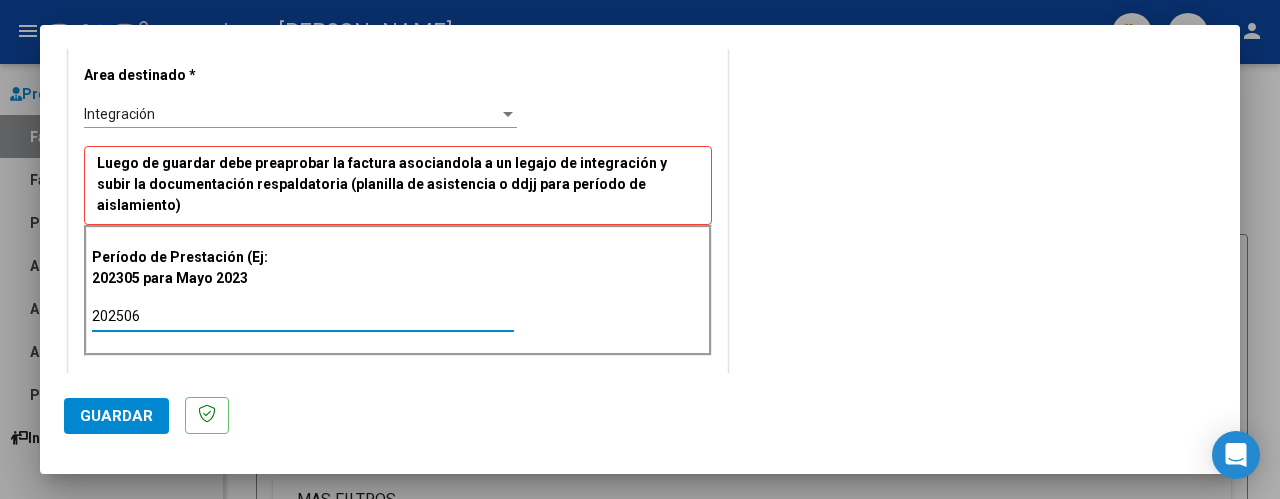 type on "202506" 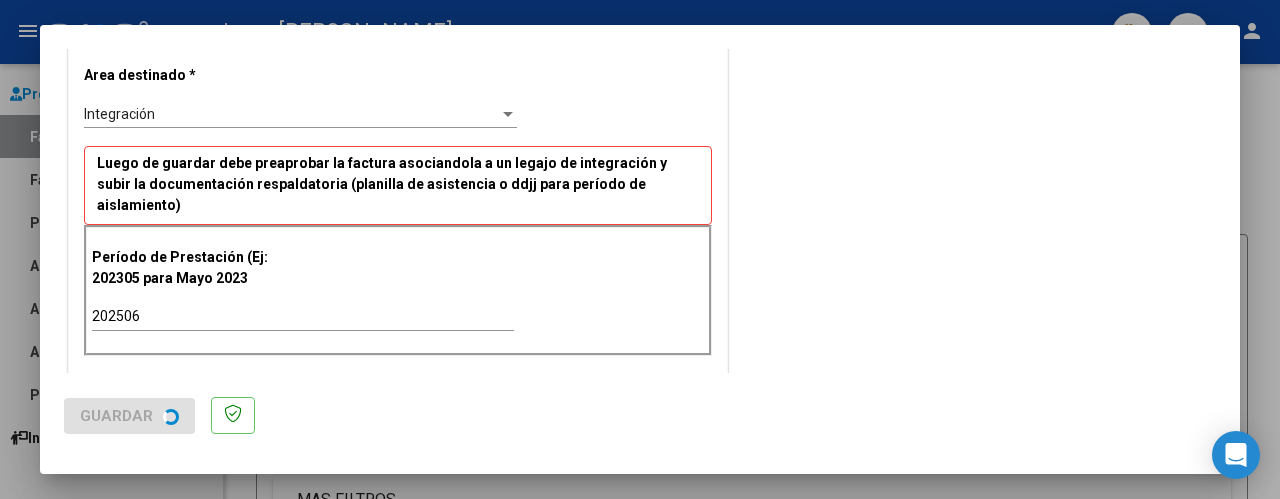 scroll, scrollTop: 0, scrollLeft: 0, axis: both 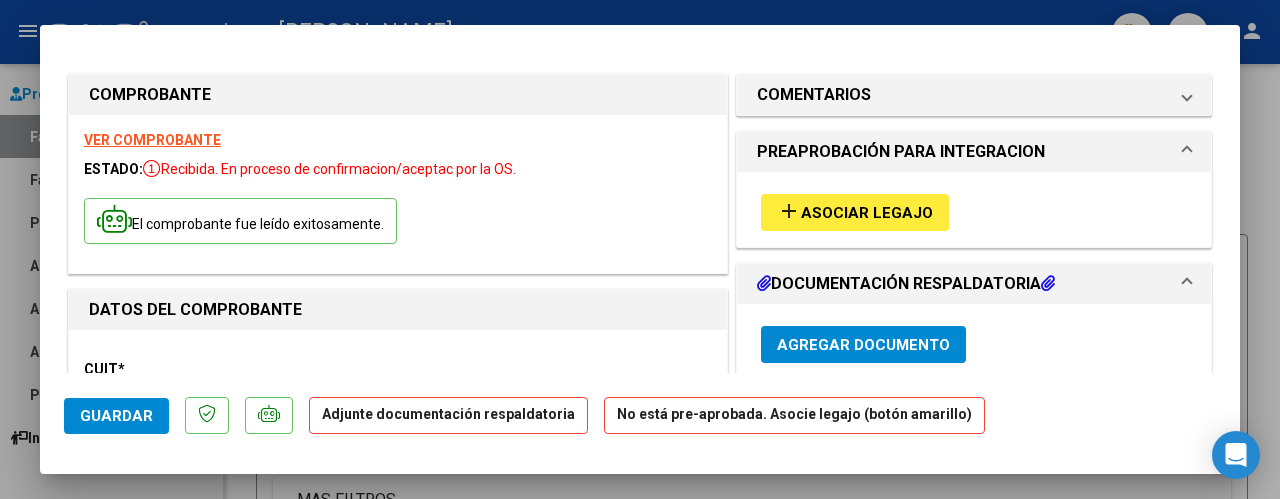 click on "add Asociar Legajo" at bounding box center (855, 212) 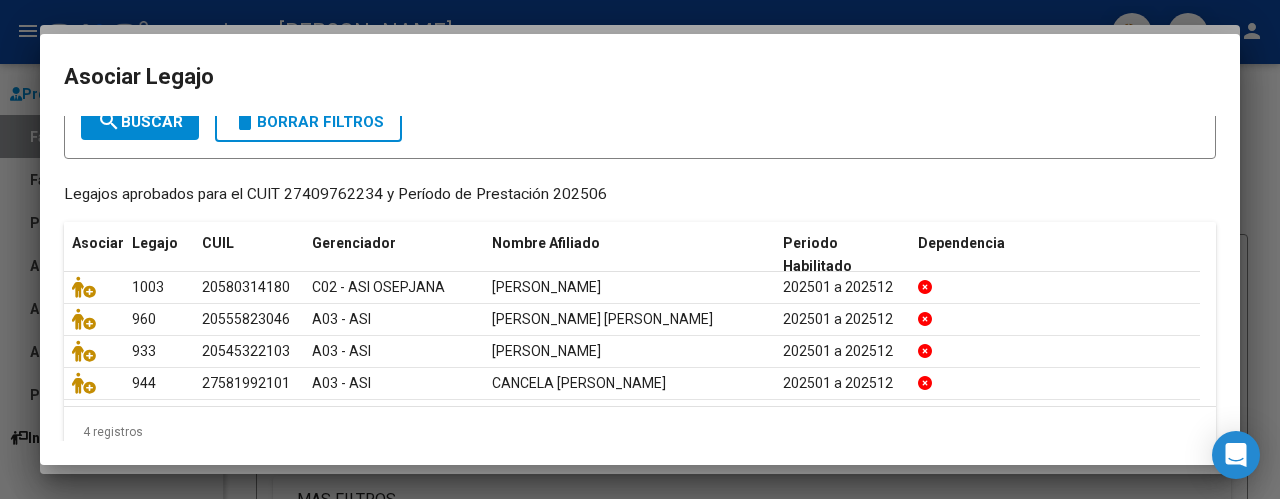scroll, scrollTop: 142, scrollLeft: 0, axis: vertical 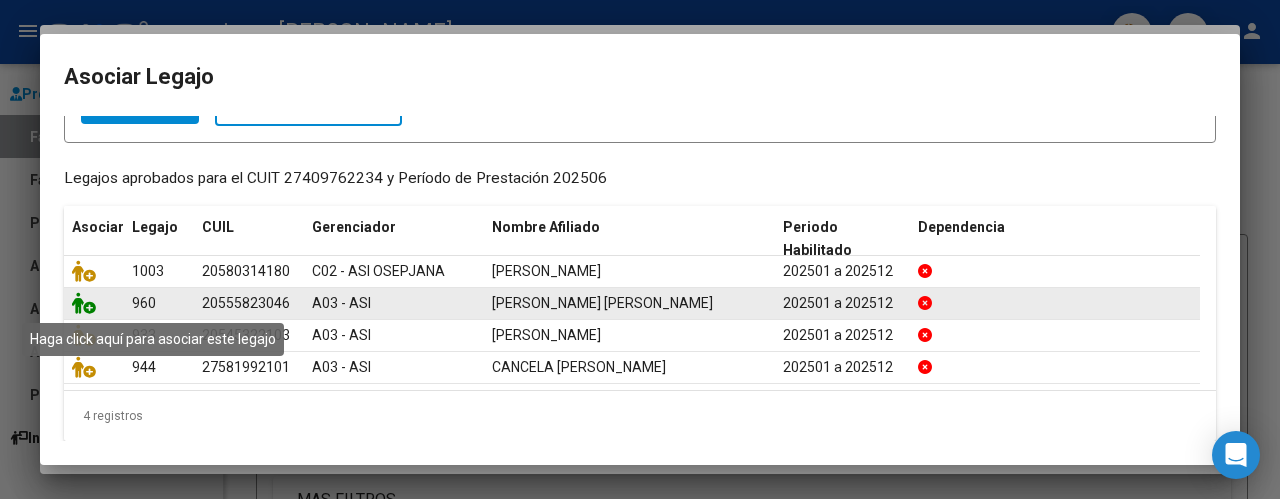 click 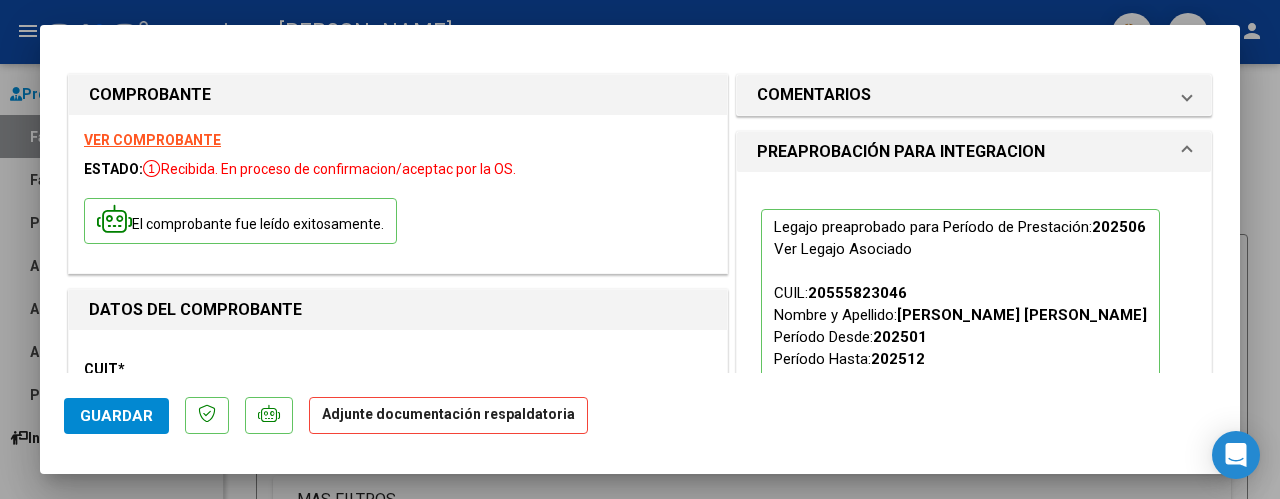 click on "Guardar" 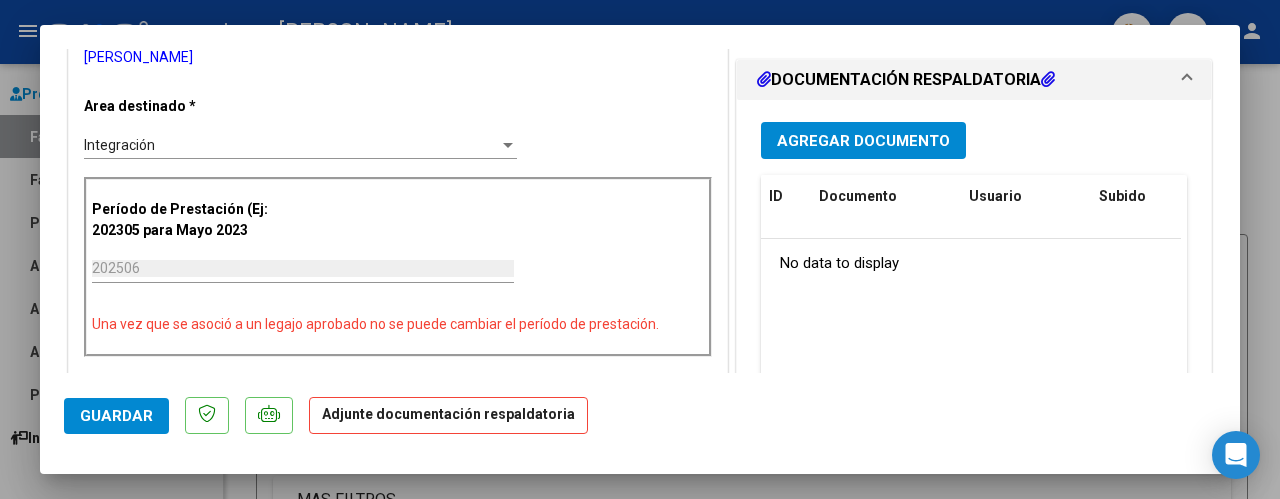 scroll, scrollTop: 445, scrollLeft: 0, axis: vertical 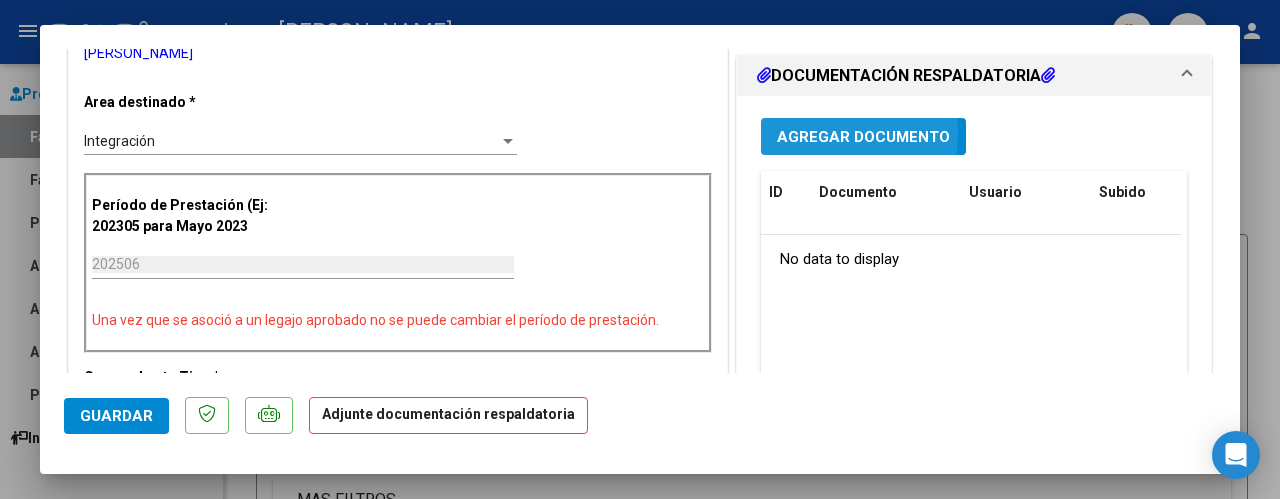 click on "Agregar Documento" at bounding box center (863, 137) 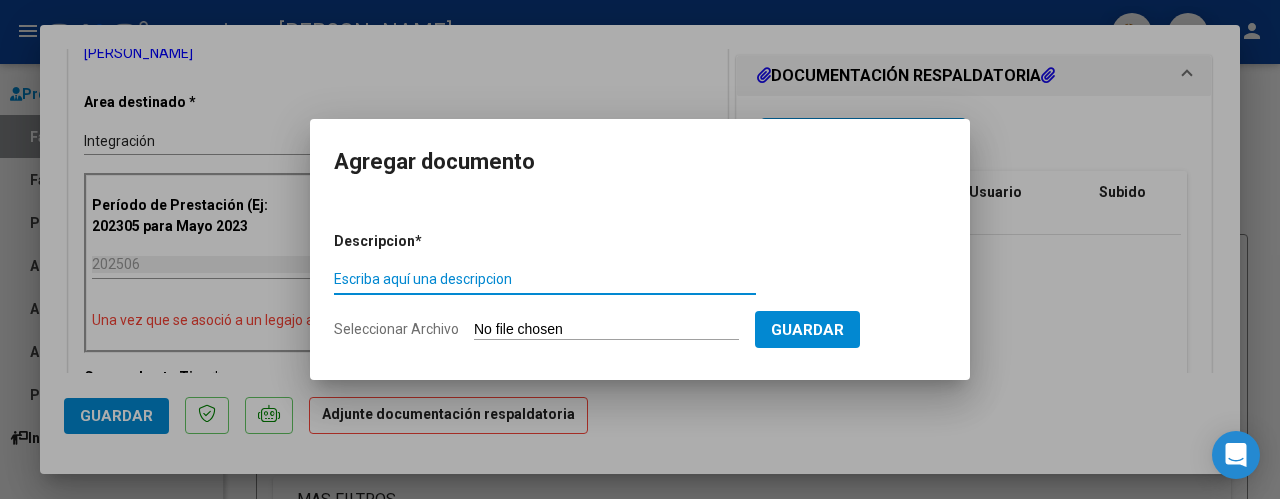 click on "Escriba aquí una descripcion" at bounding box center [545, 279] 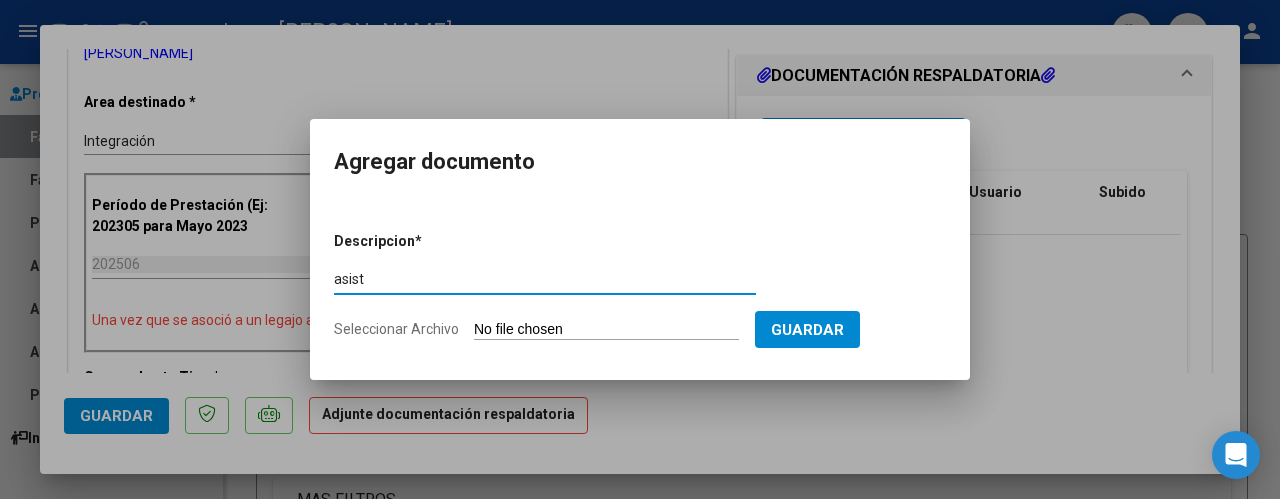 type on "asist" 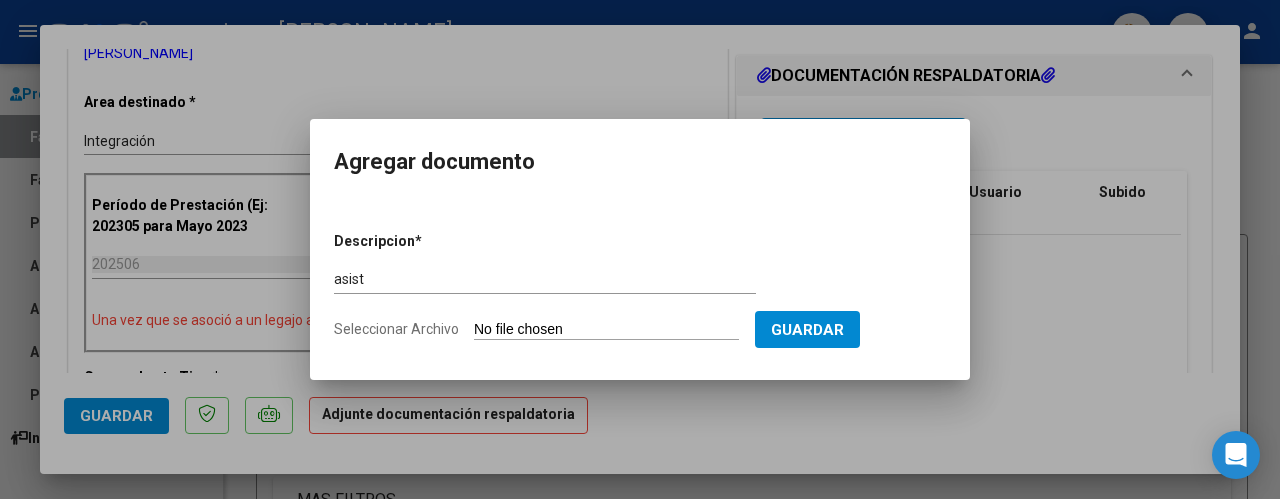 click on "Seleccionar Archivo" at bounding box center (606, 330) 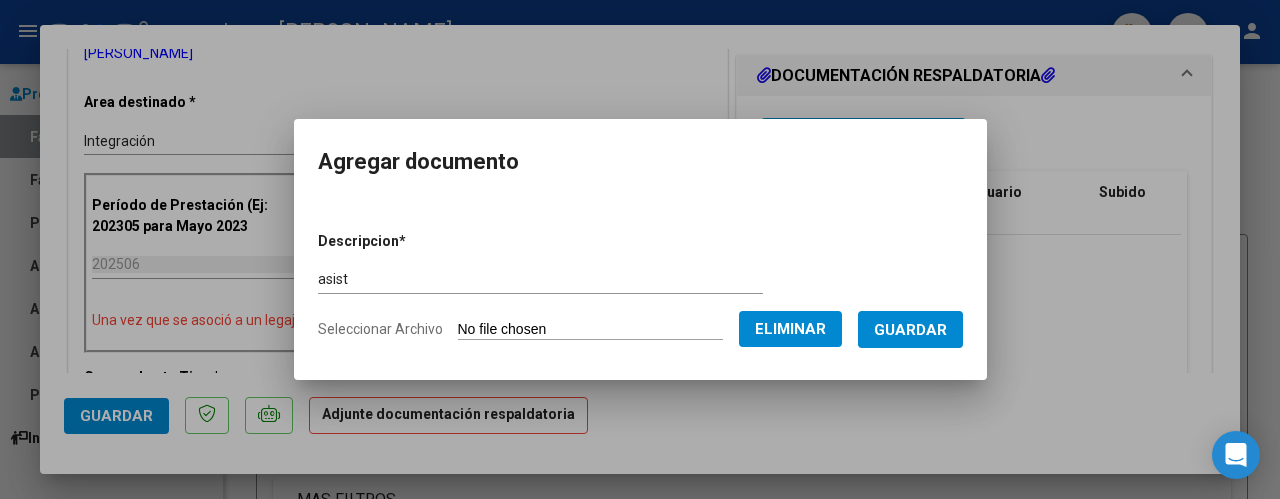 click on "Guardar" at bounding box center [910, 330] 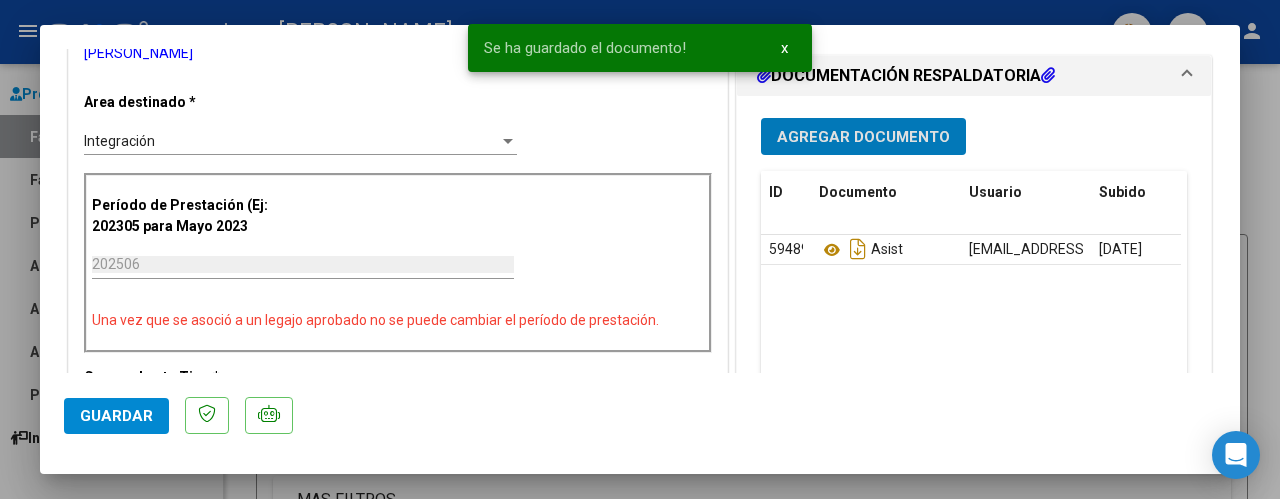 click on "Guardar" 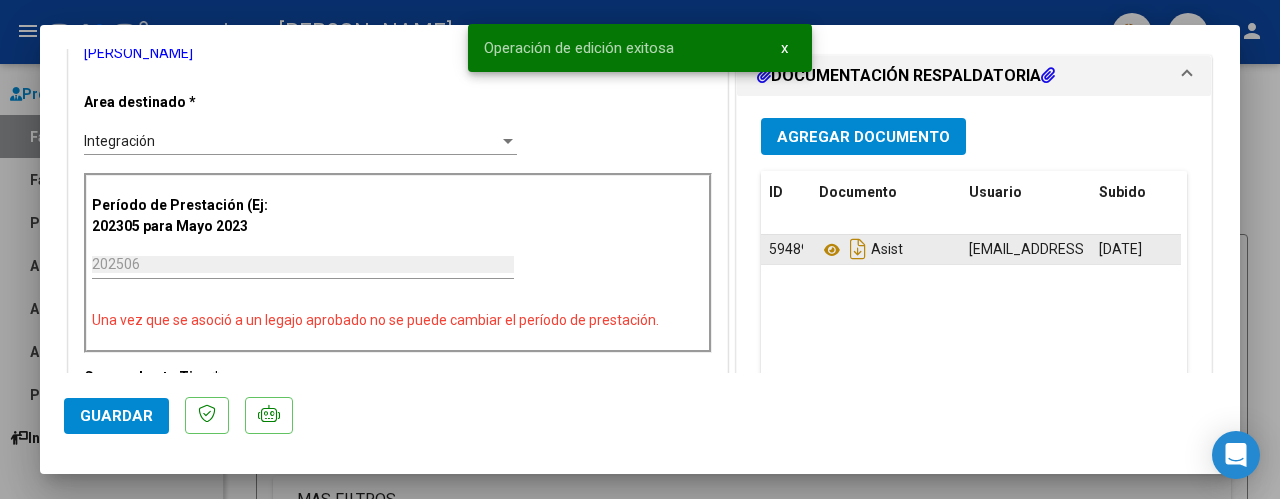 type 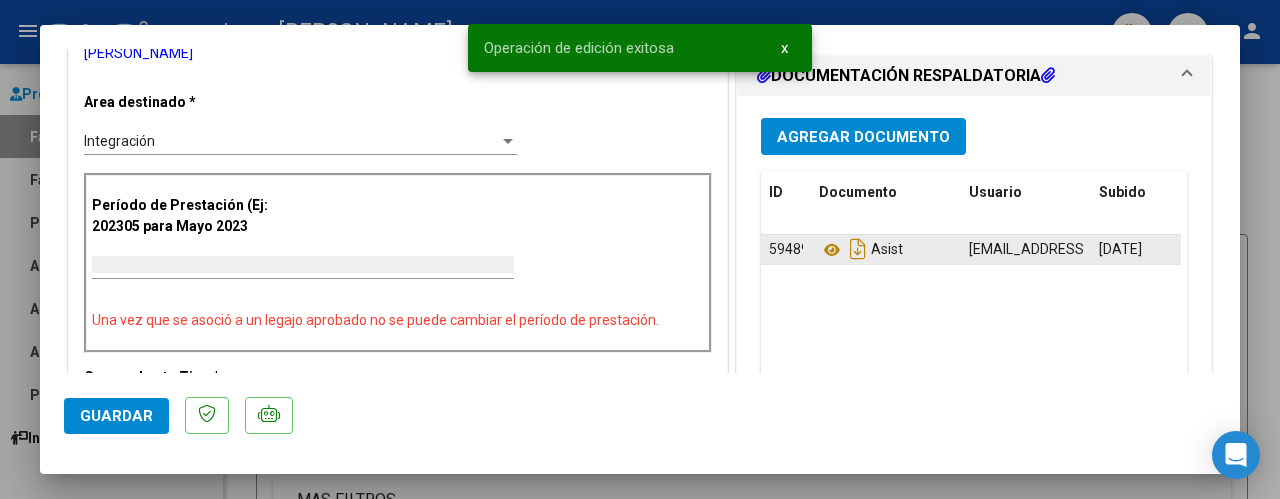 scroll, scrollTop: 0, scrollLeft: 0, axis: both 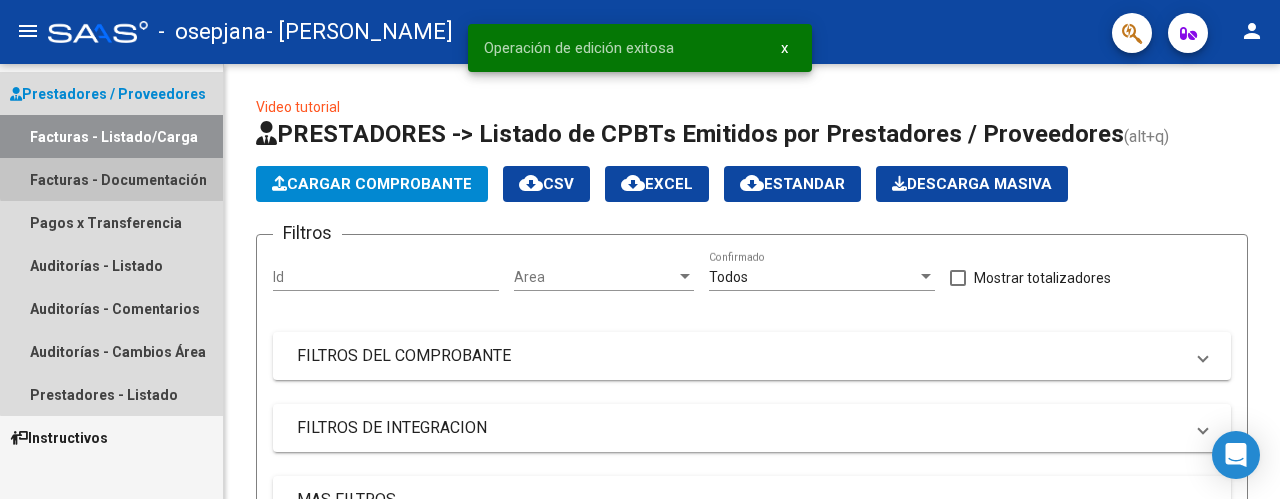 click on "Facturas - Documentación" at bounding box center [111, 179] 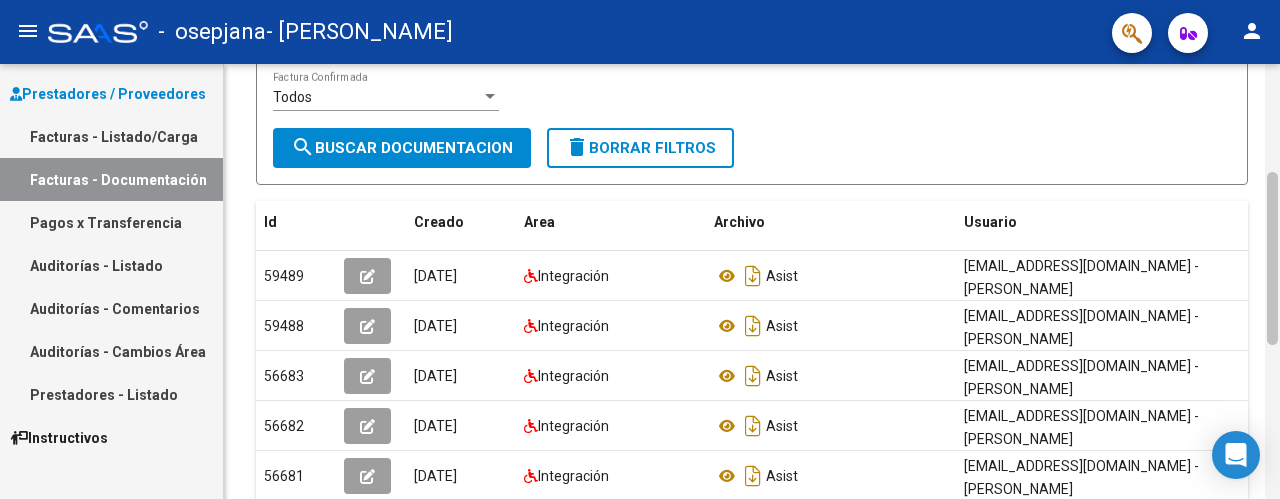drag, startPoint x: 1276, startPoint y: 136, endPoint x: 1279, endPoint y: 249, distance: 113.03982 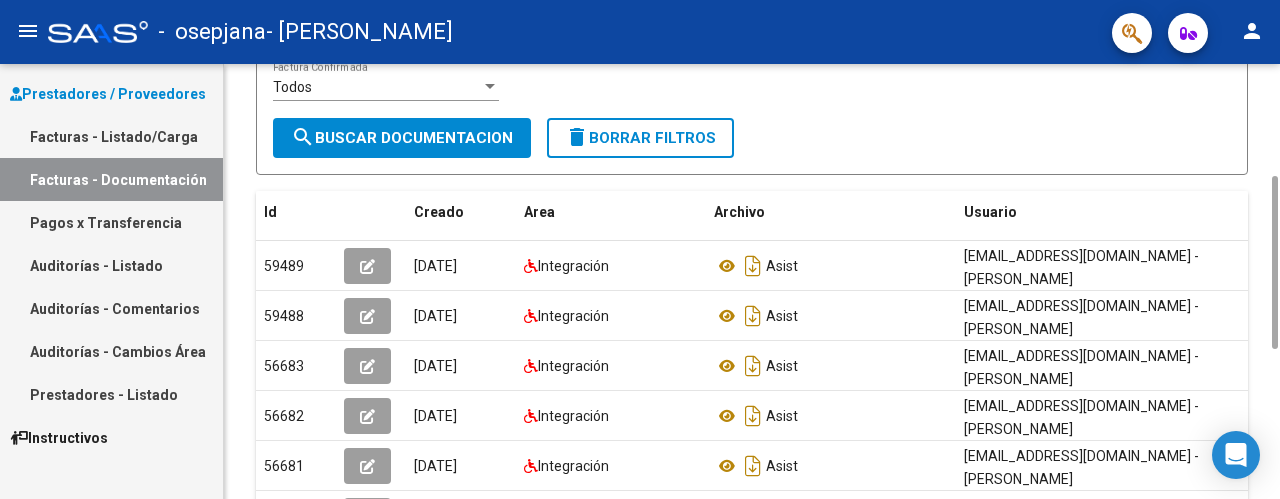 click on "Id Creado Area Archivo Usuario Acción" 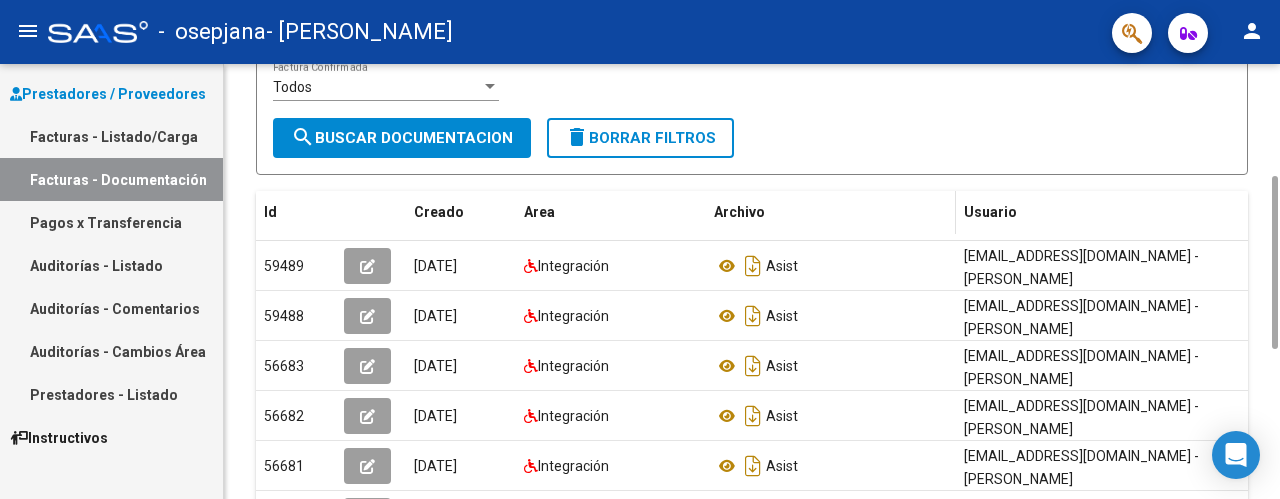 click on "Archivo" 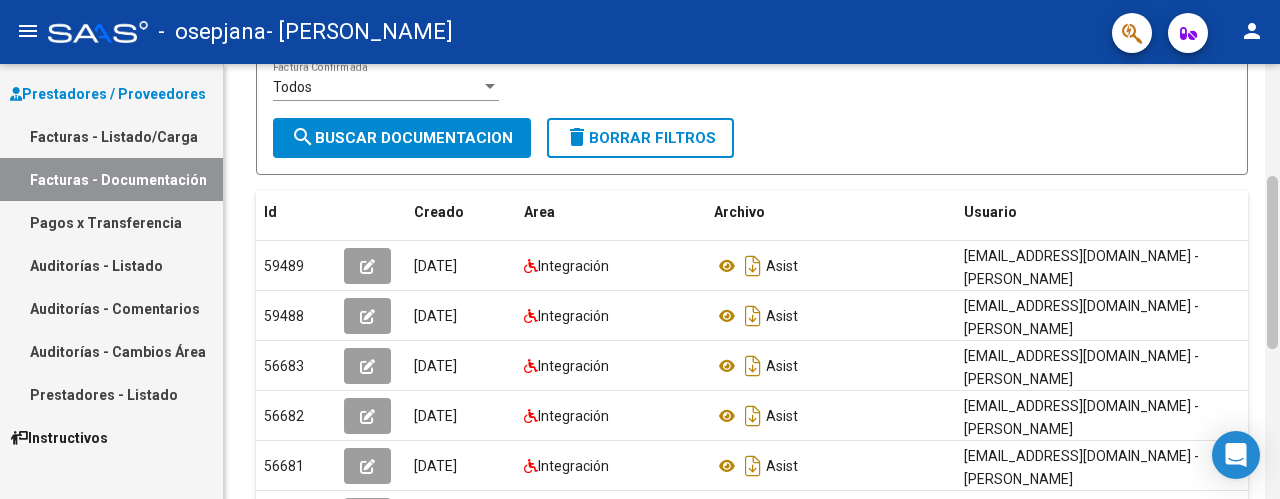 scroll, scrollTop: 0, scrollLeft: 0, axis: both 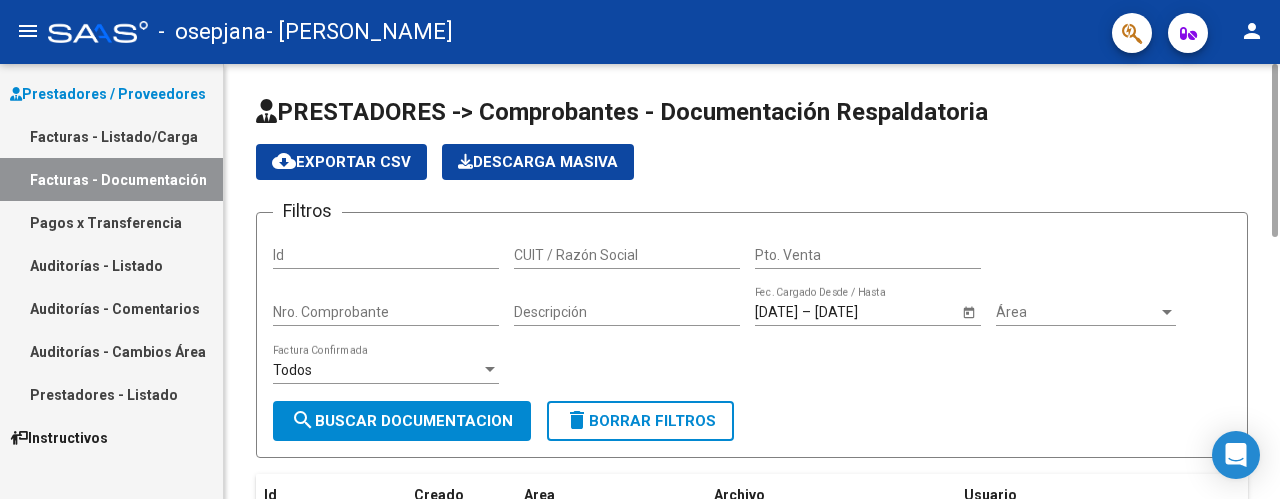 drag, startPoint x: 1274, startPoint y: 175, endPoint x: 1274, endPoint y: -46, distance: 221 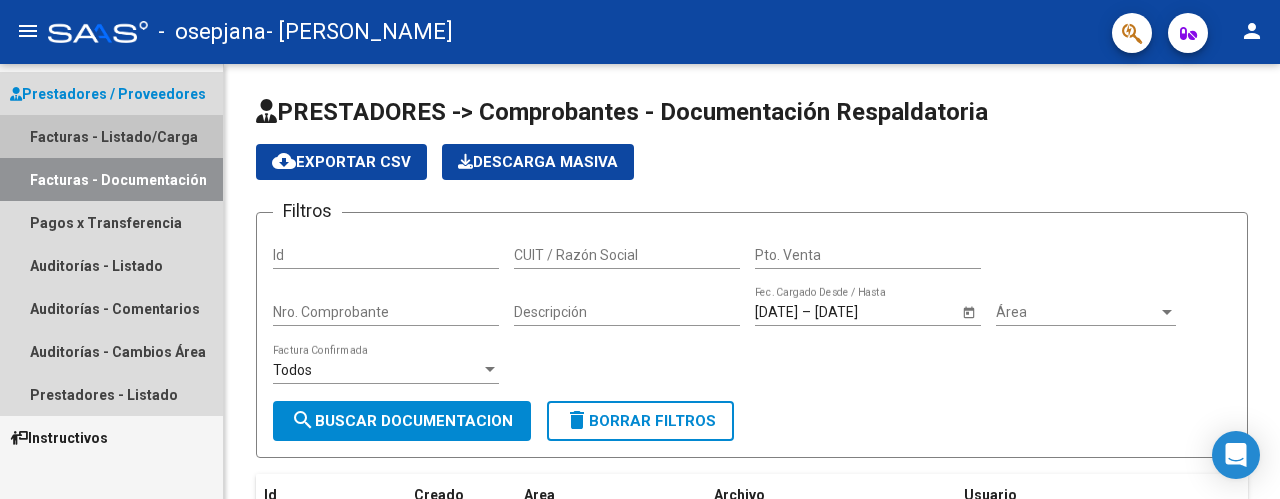 click on "Facturas - Listado/Carga" at bounding box center (111, 136) 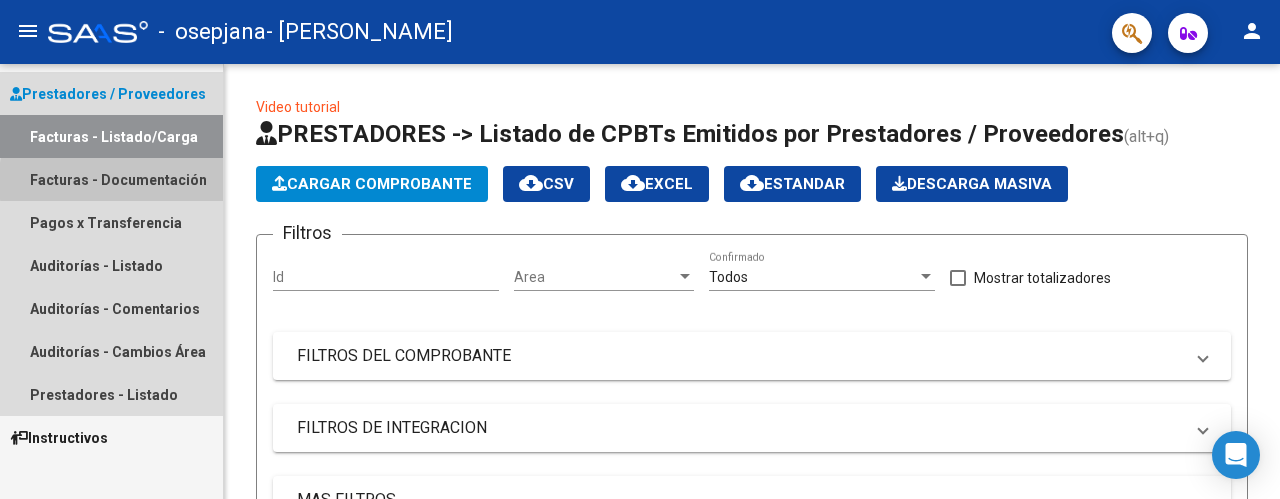 click on "Facturas - Documentación" at bounding box center [111, 179] 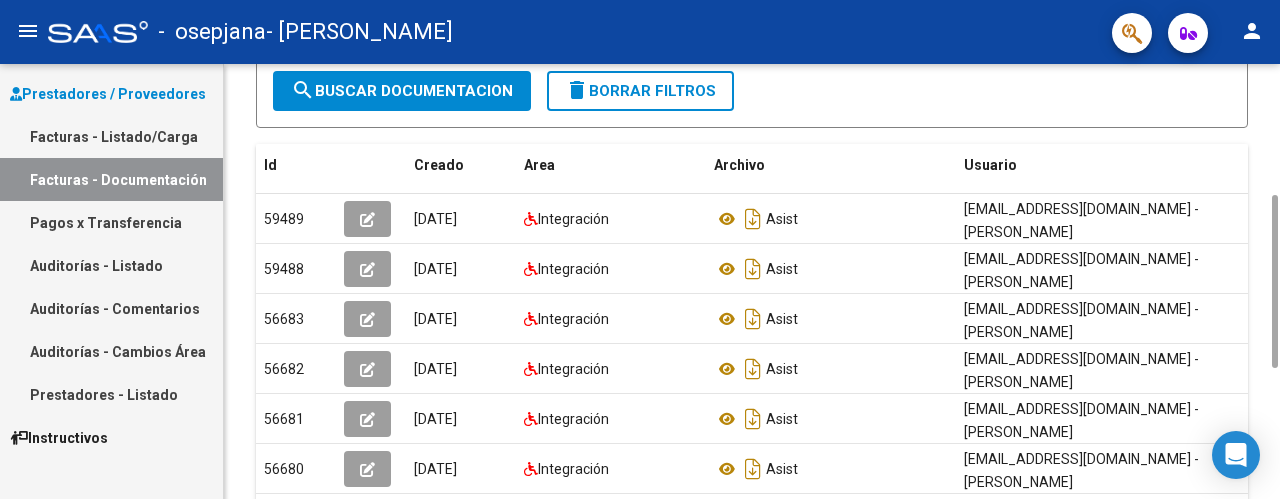 scroll, scrollTop: 0, scrollLeft: 0, axis: both 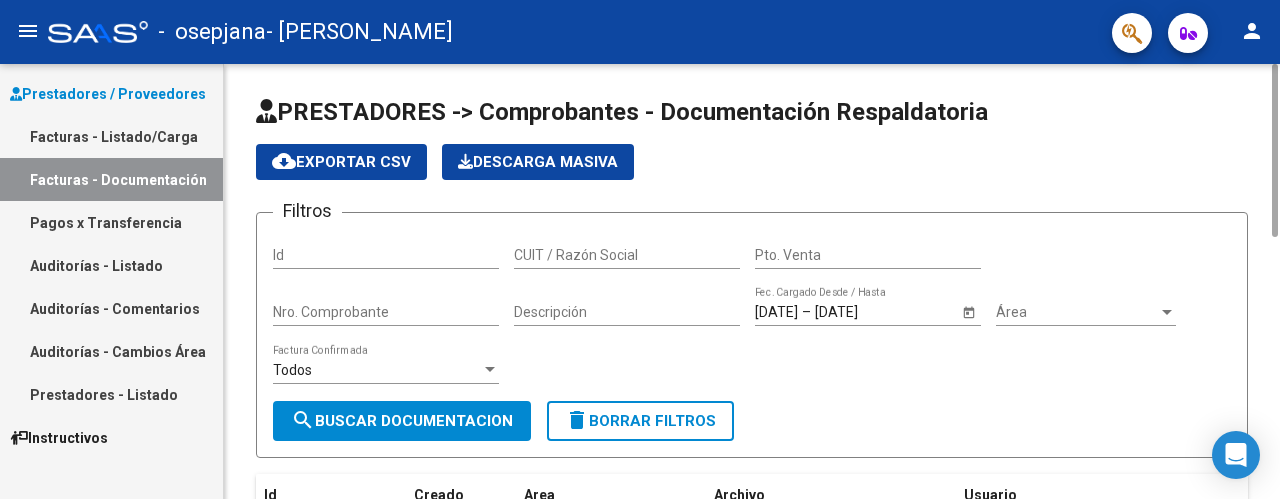 drag, startPoint x: 1275, startPoint y: 175, endPoint x: 1256, endPoint y: 57, distance: 119.519875 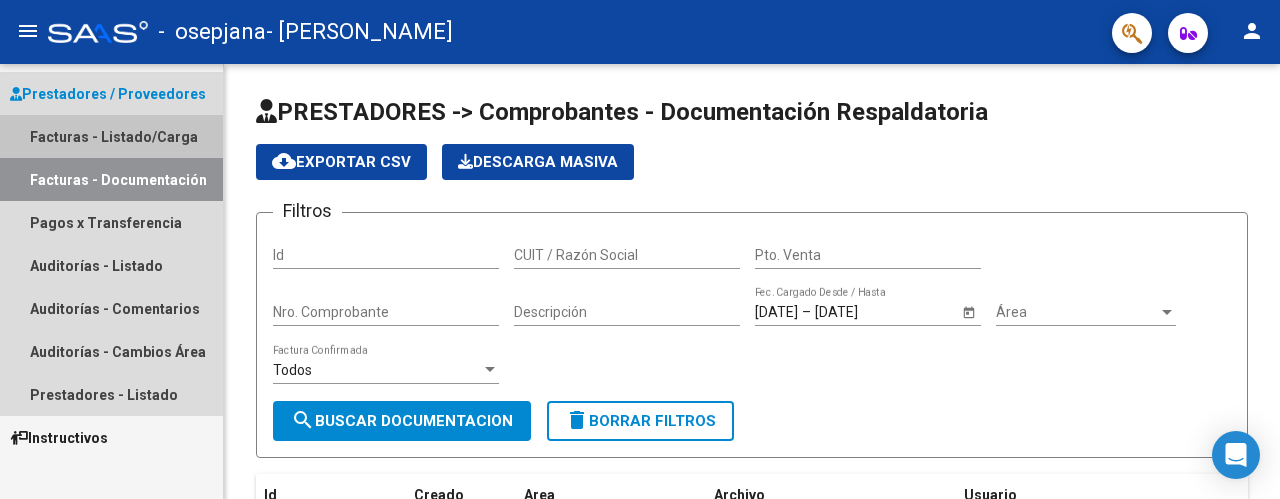 click on "Facturas - Listado/Carga" at bounding box center [111, 136] 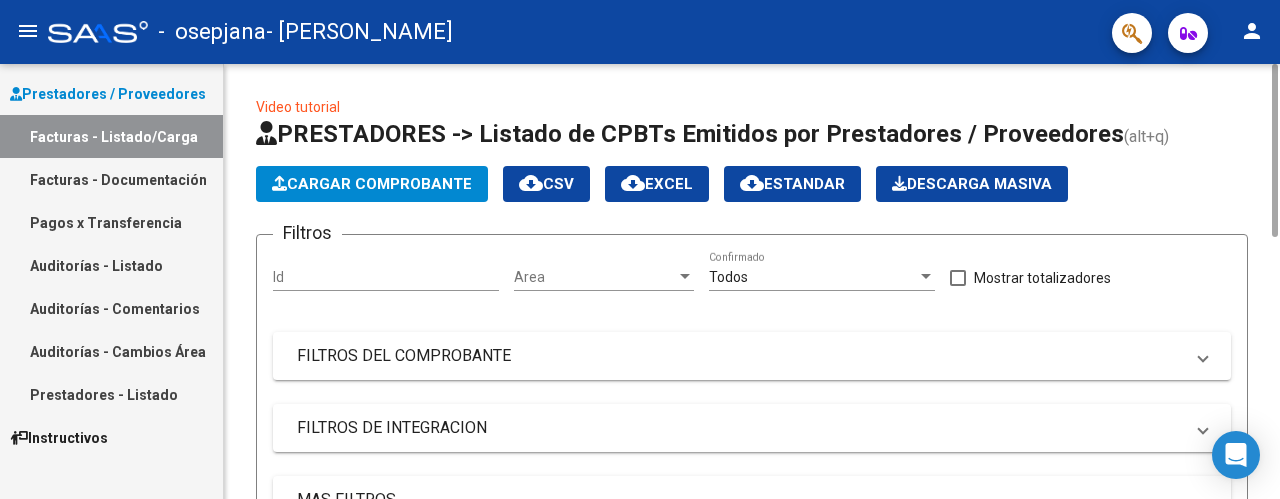 click on "Cargar Comprobante" 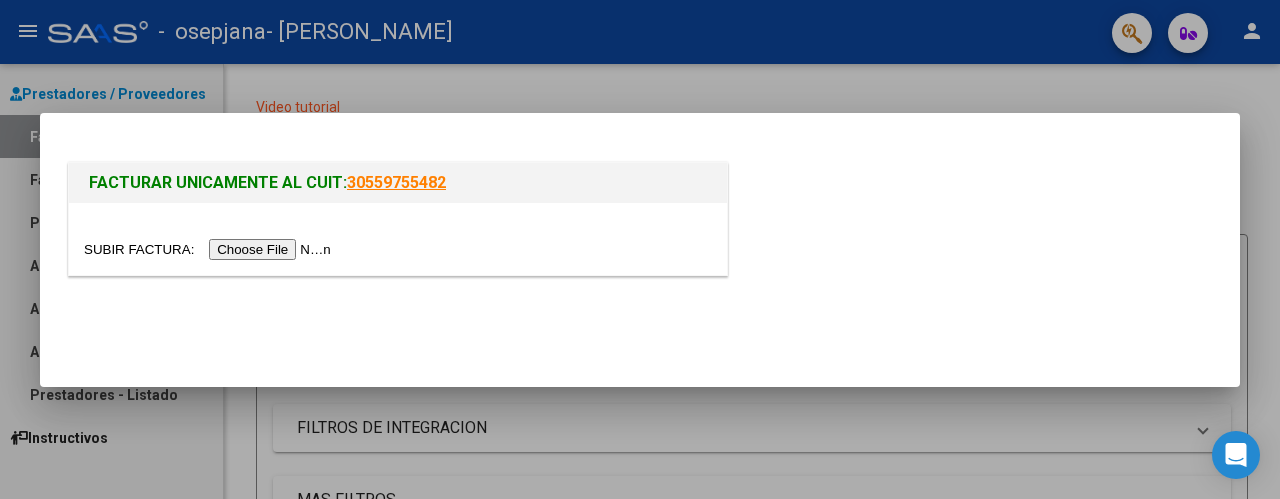 click at bounding box center [210, 249] 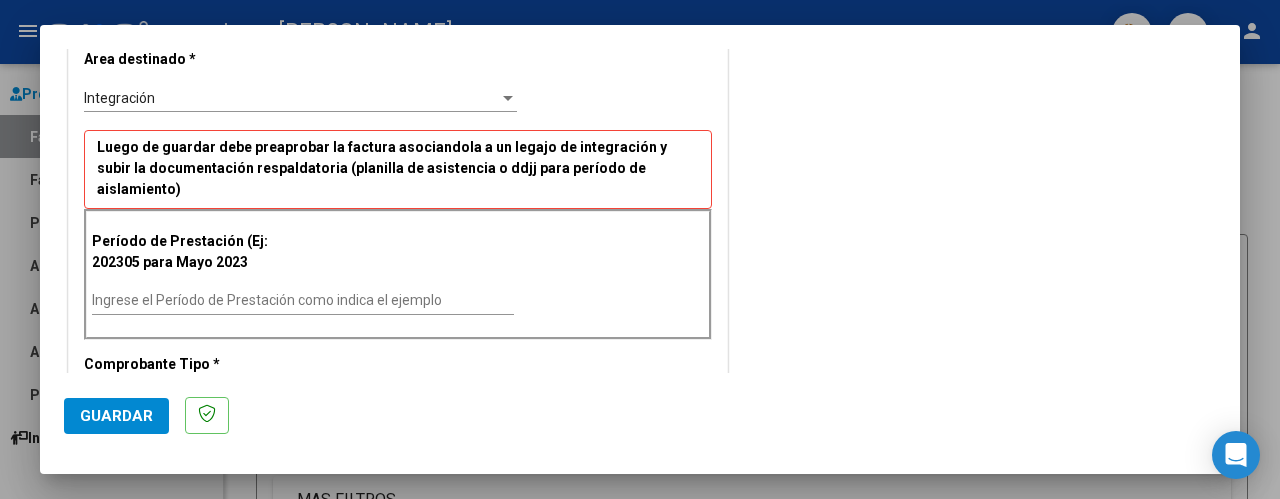 scroll, scrollTop: 420, scrollLeft: 0, axis: vertical 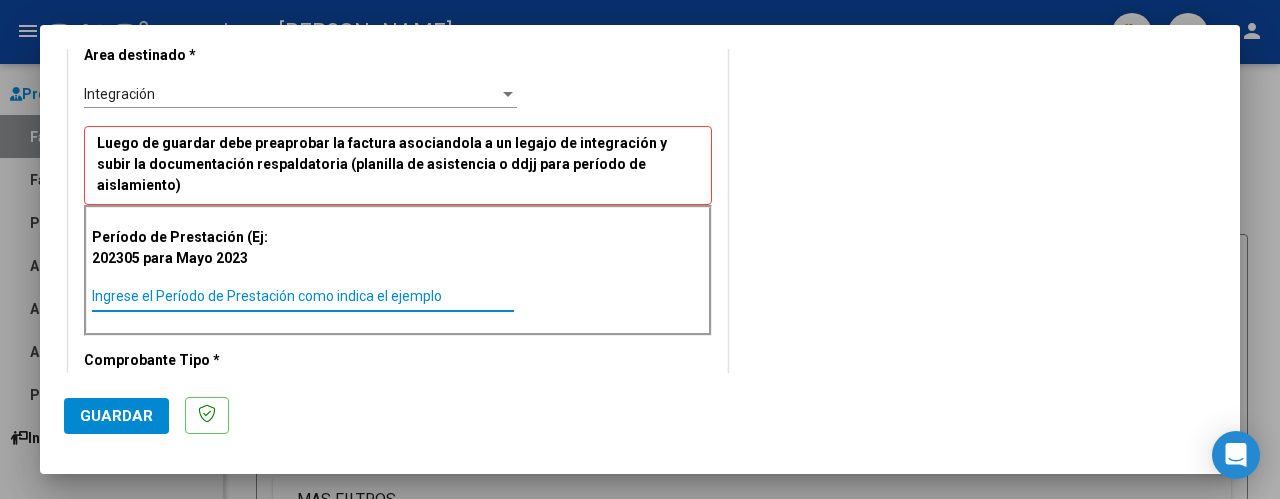 click on "Ingrese el Período de Prestación como indica el ejemplo" at bounding box center [303, 296] 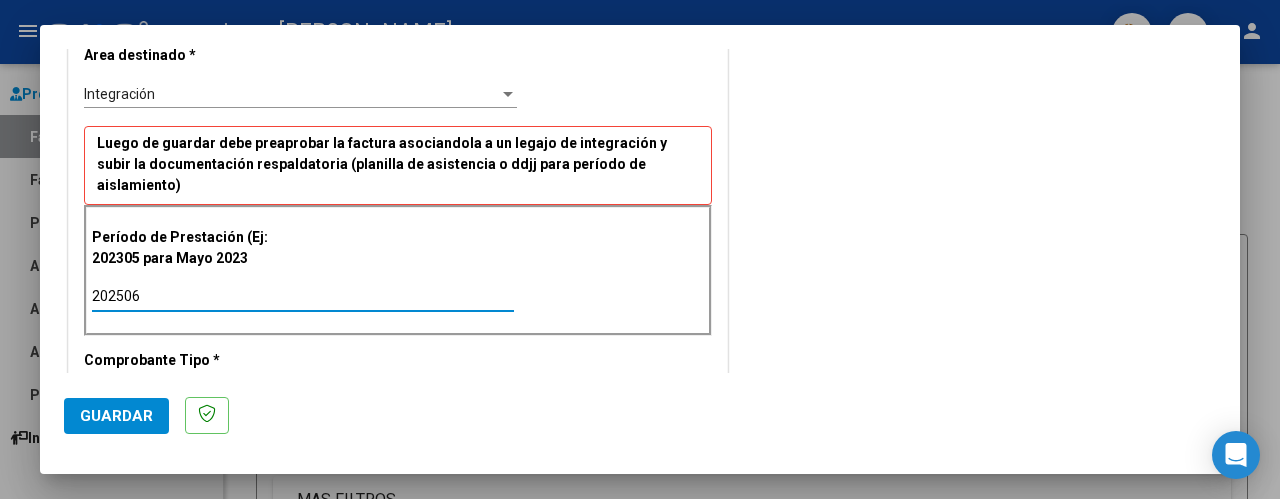 type on "202506" 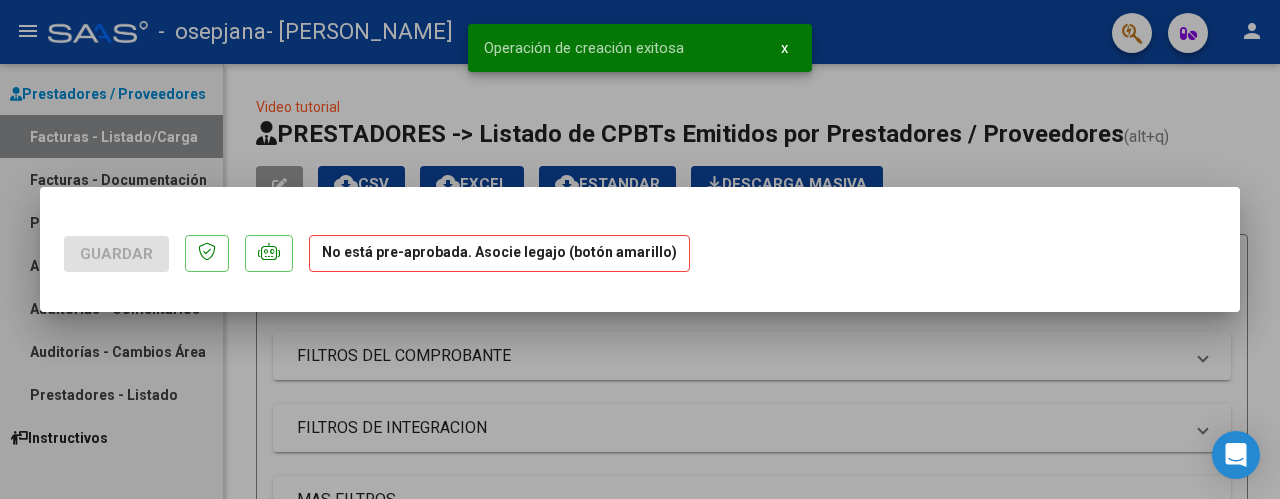 scroll, scrollTop: 0, scrollLeft: 0, axis: both 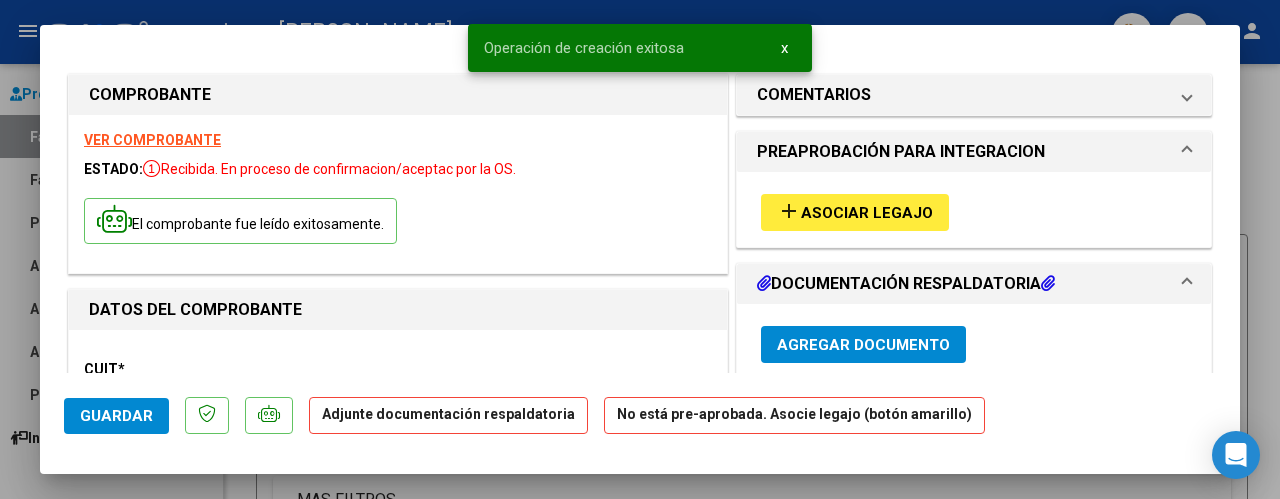 click on "Asociar Legajo" at bounding box center [867, 213] 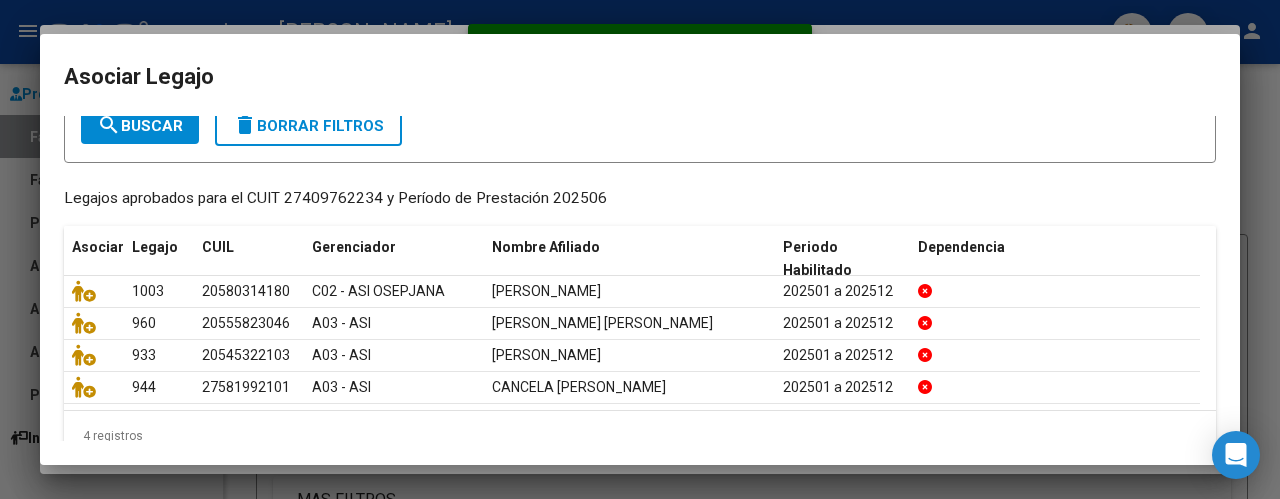scroll, scrollTop: 132, scrollLeft: 0, axis: vertical 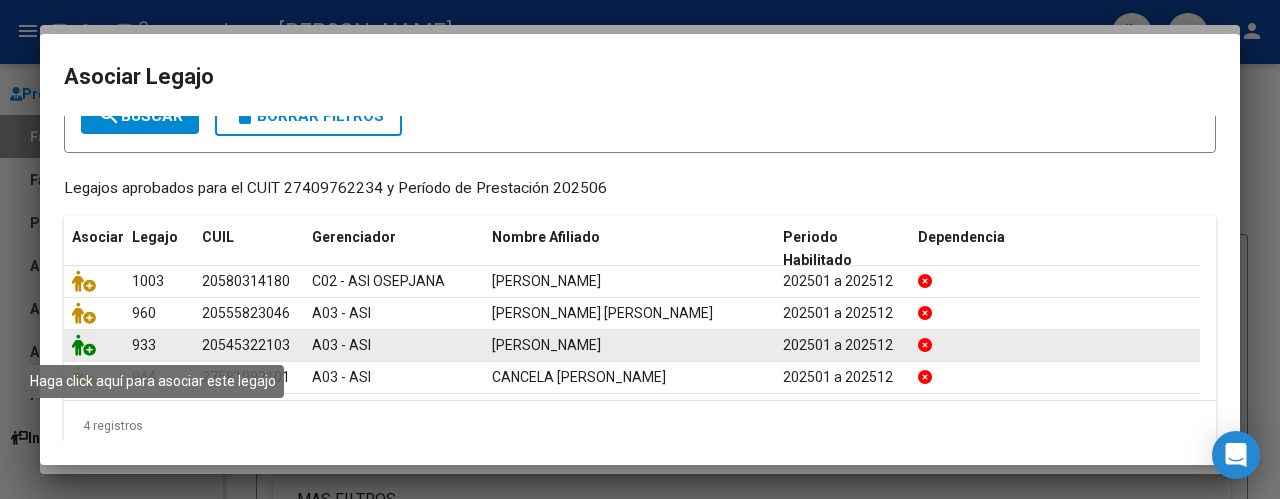 click 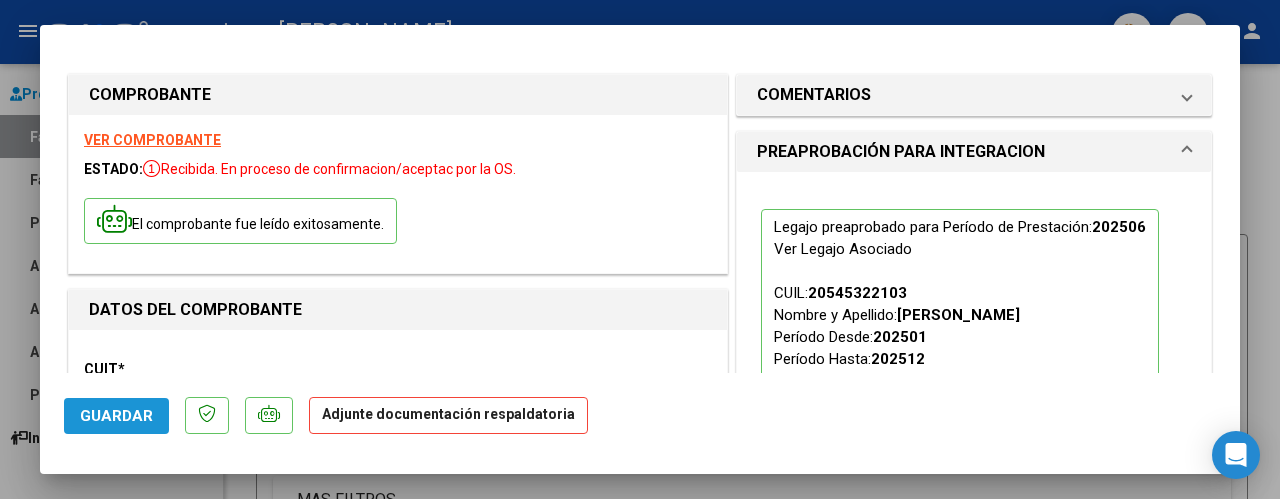 click on "Guardar" 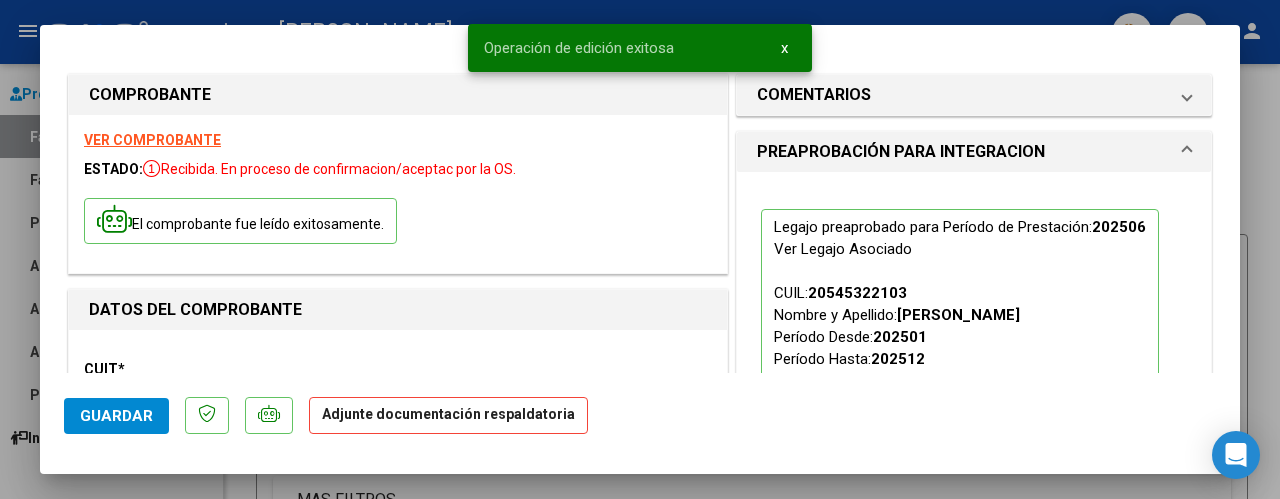 type 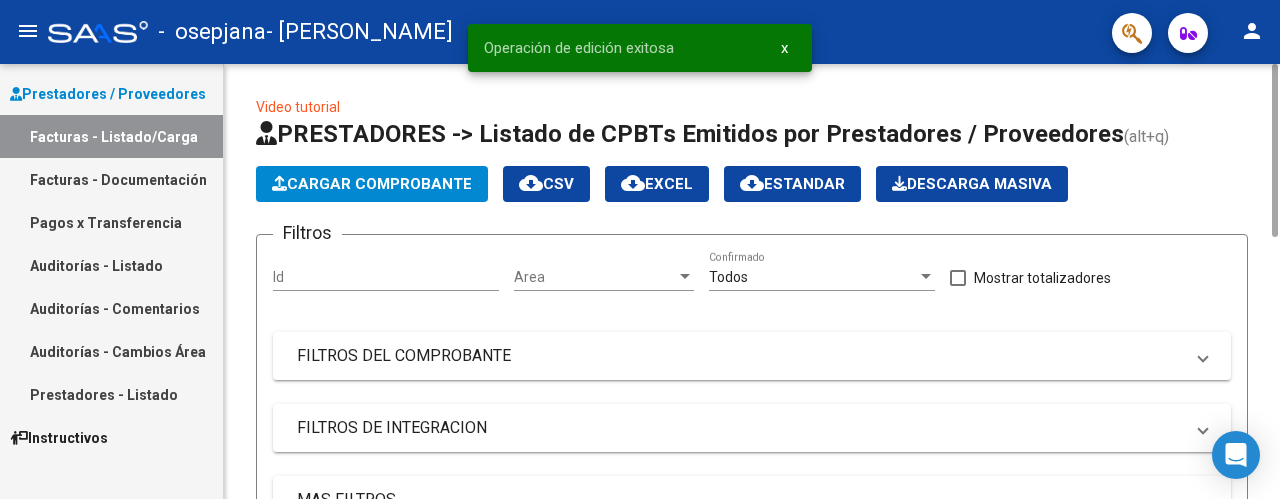 click on "Cargar Comprobante" 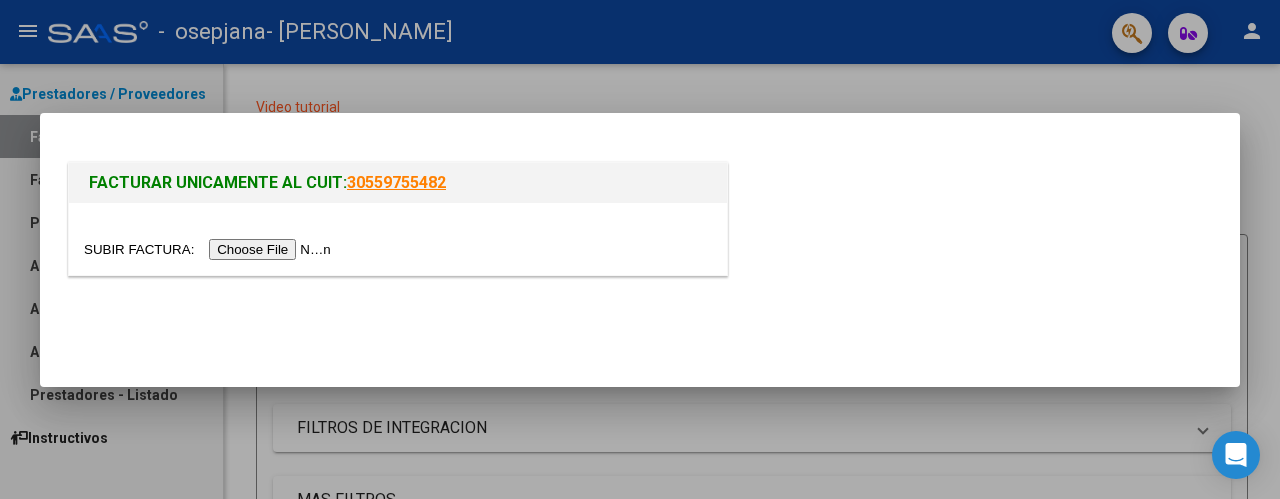 click at bounding box center (210, 249) 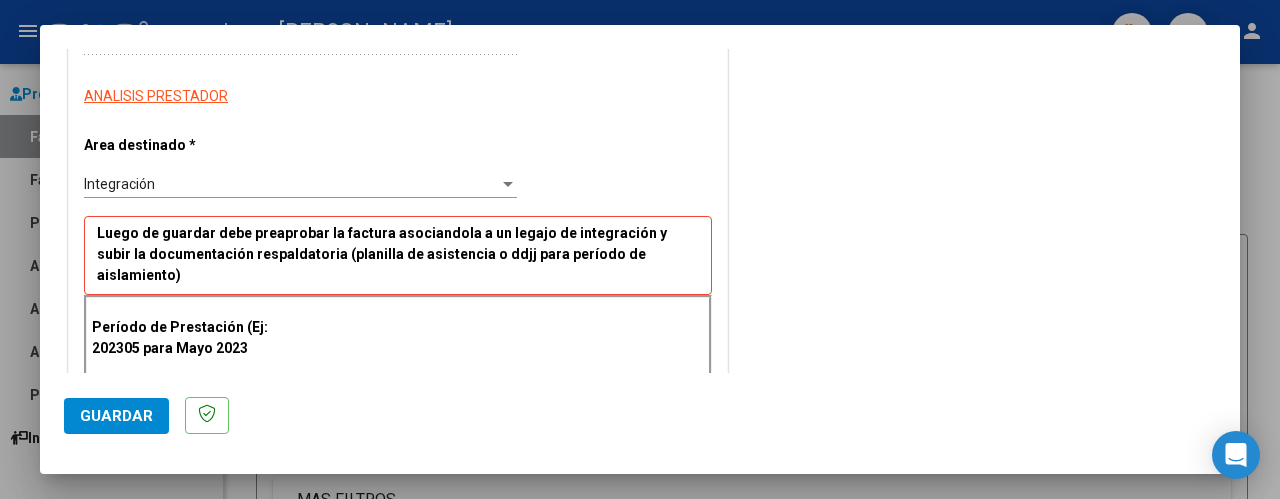 scroll, scrollTop: 338, scrollLeft: 0, axis: vertical 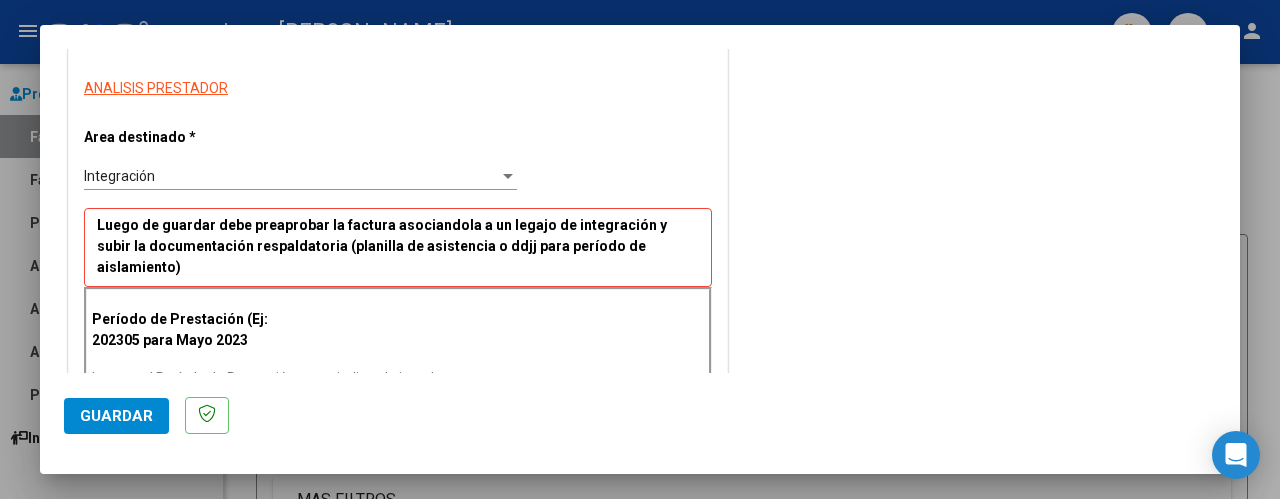 click on "Ingrese el Período de Prestación como indica el ejemplo" at bounding box center (303, 378) 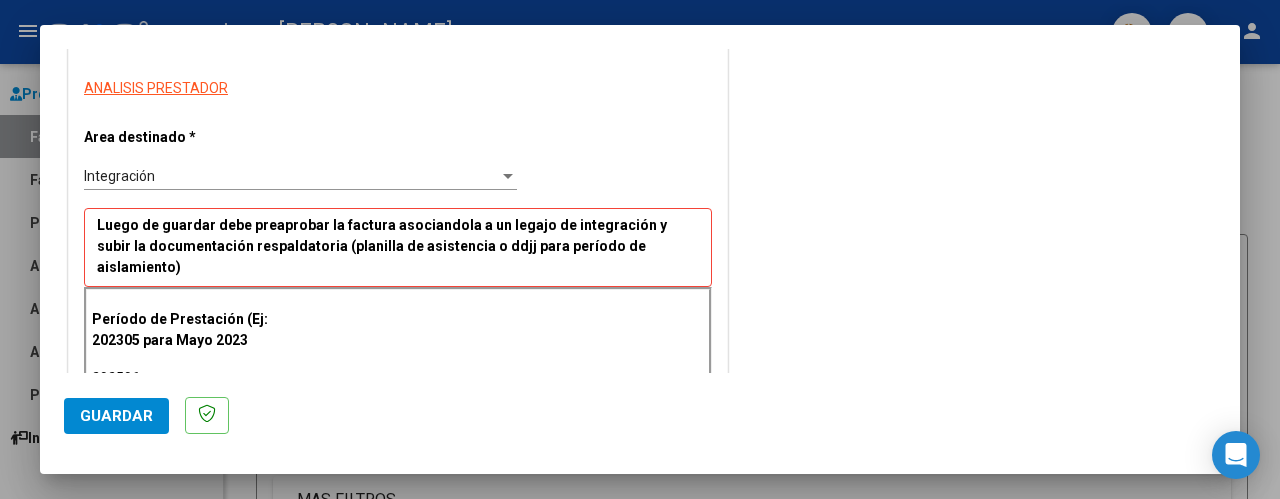 type on "202506" 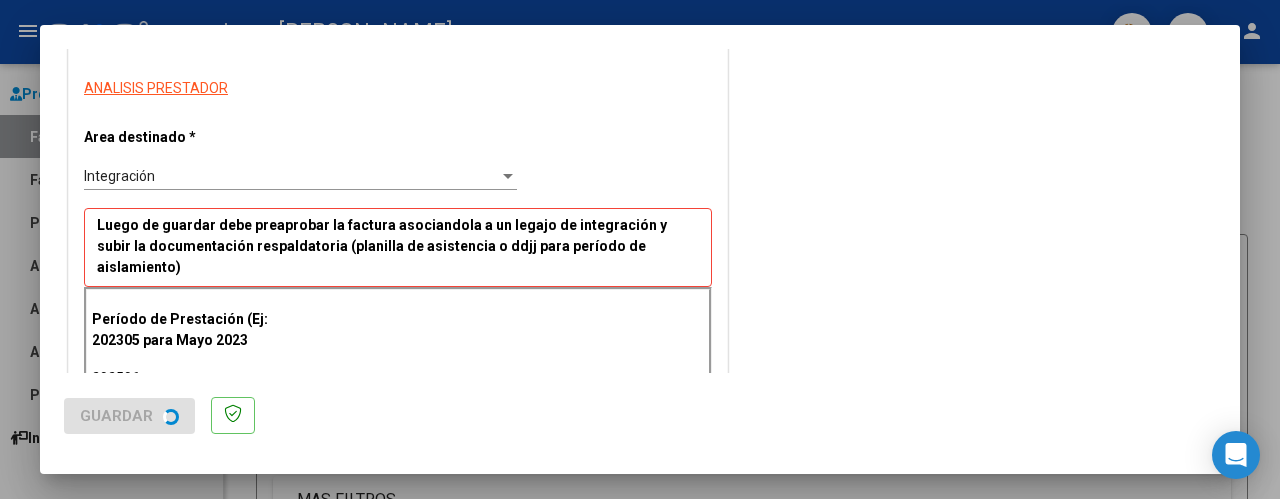scroll, scrollTop: 0, scrollLeft: 0, axis: both 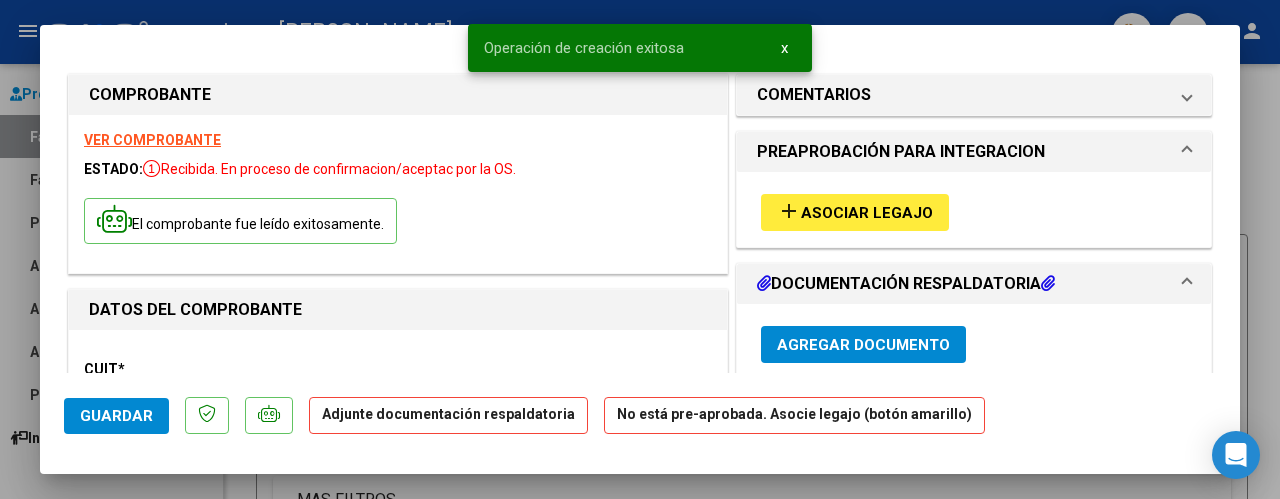 click on "Asociar Legajo" at bounding box center (867, 213) 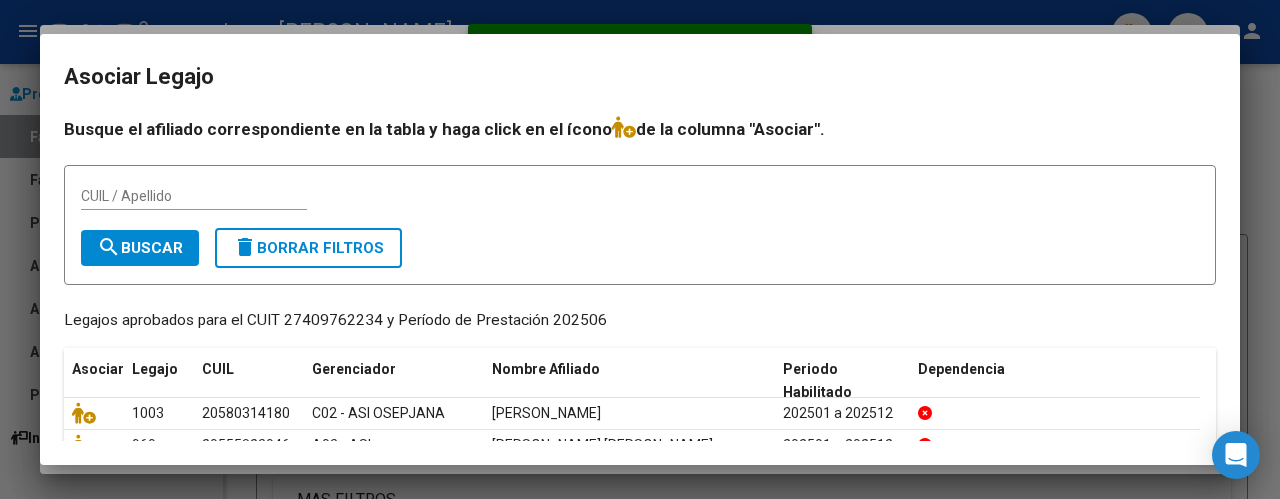 scroll, scrollTop: 154, scrollLeft: 0, axis: vertical 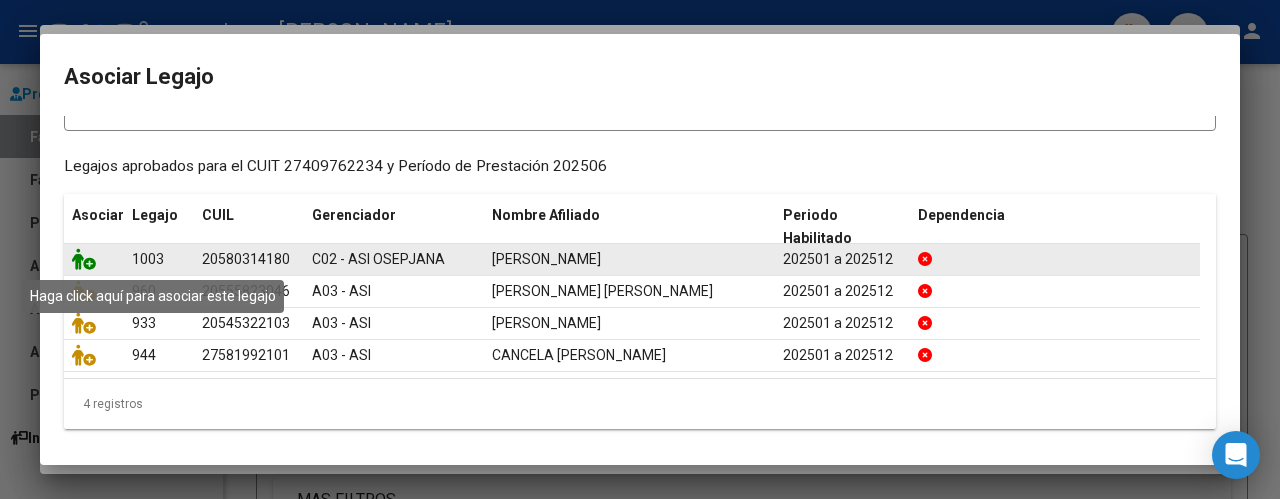 click 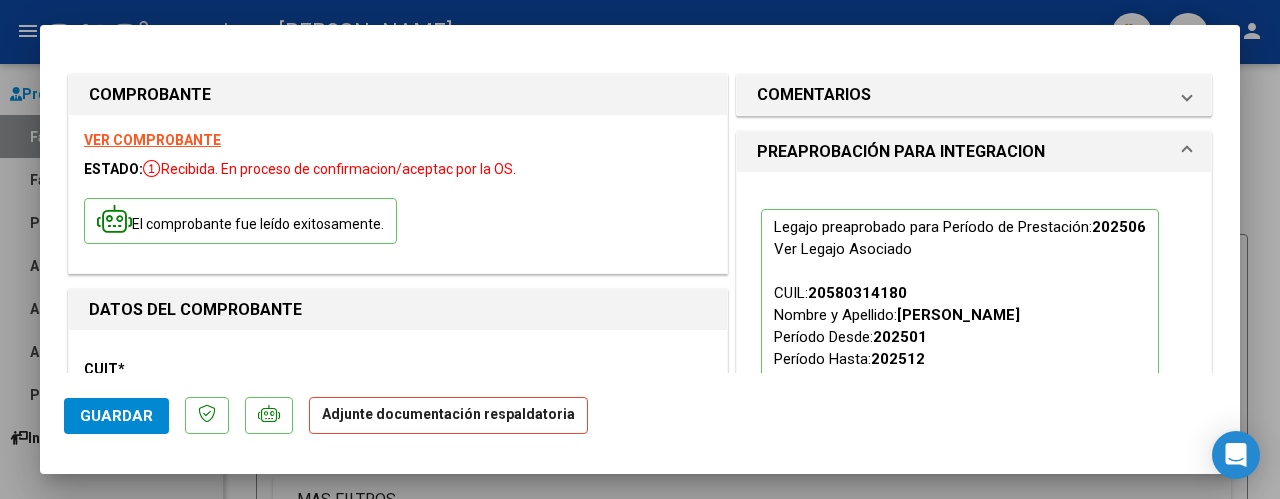 click on "Guardar" 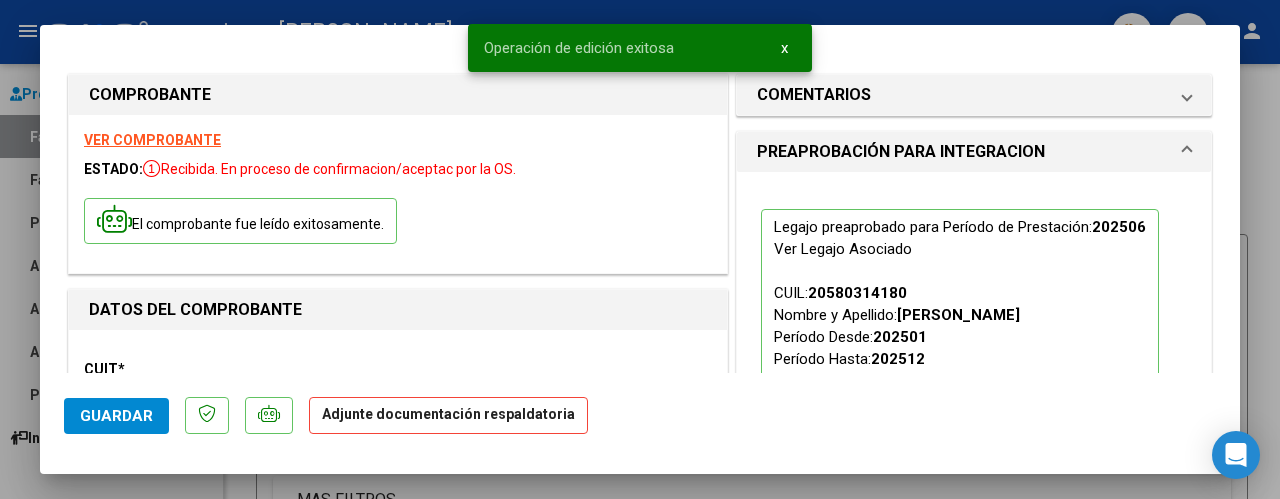 type 